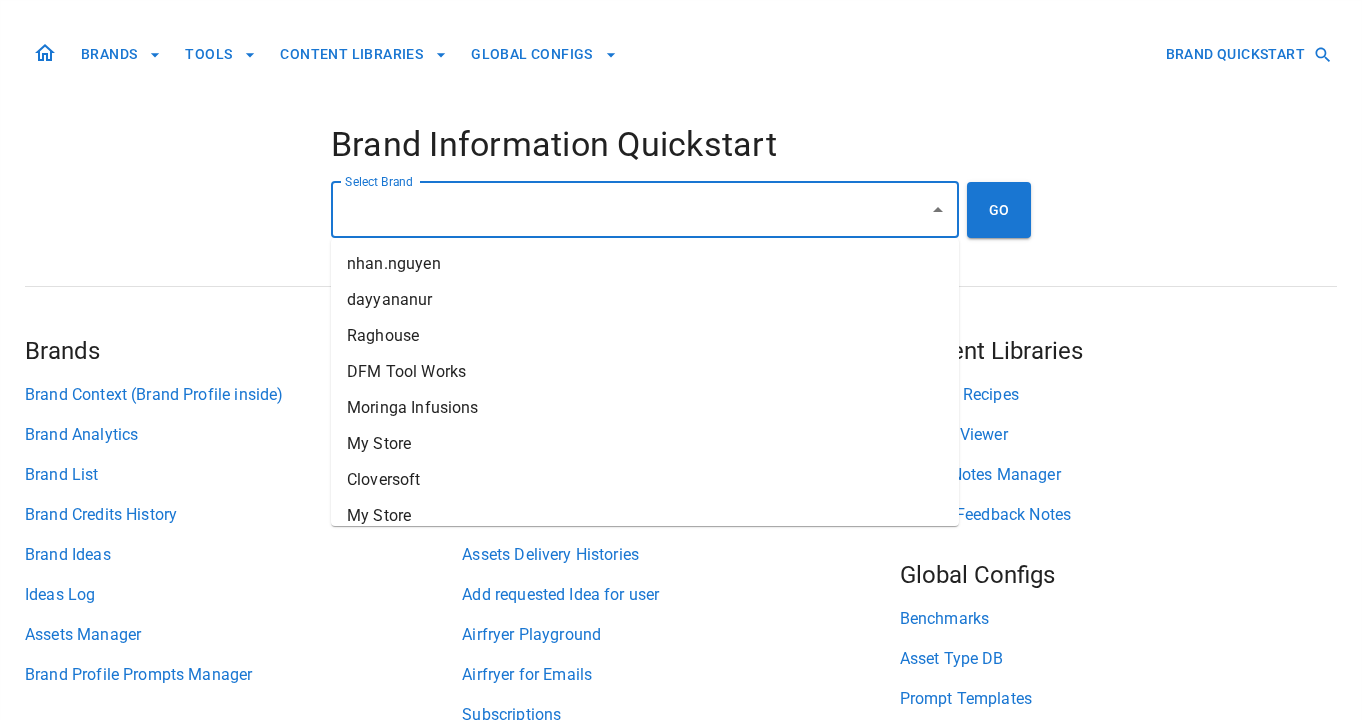 click on "Select Brand" at bounding box center [630, 210] 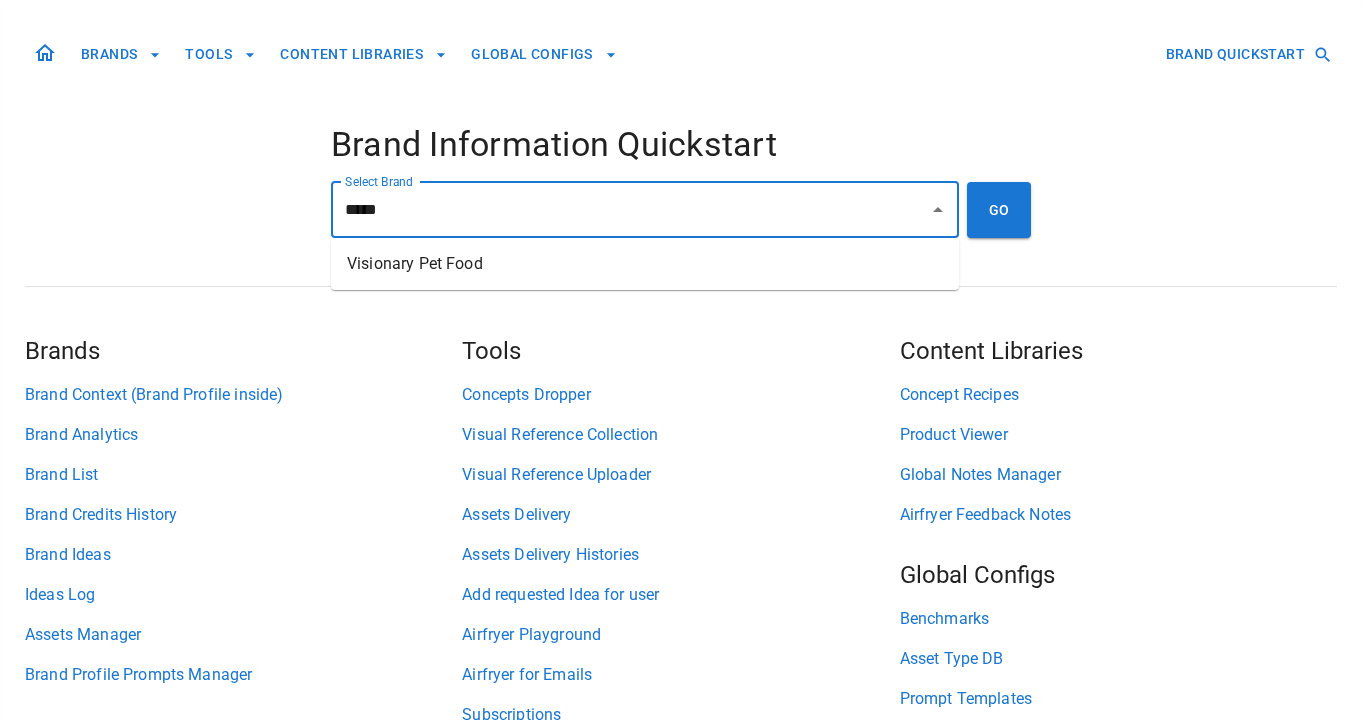 click on "Visionary Pet Food" at bounding box center (645, 264) 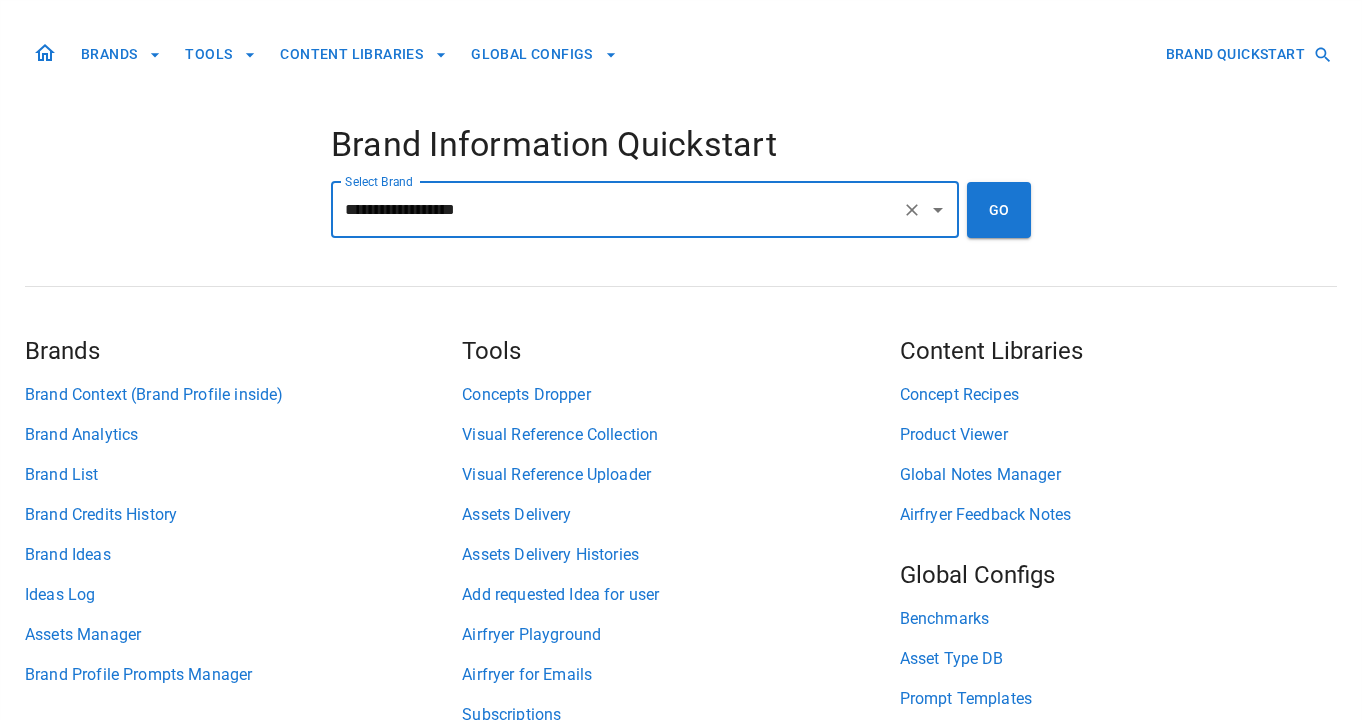type on "**********" 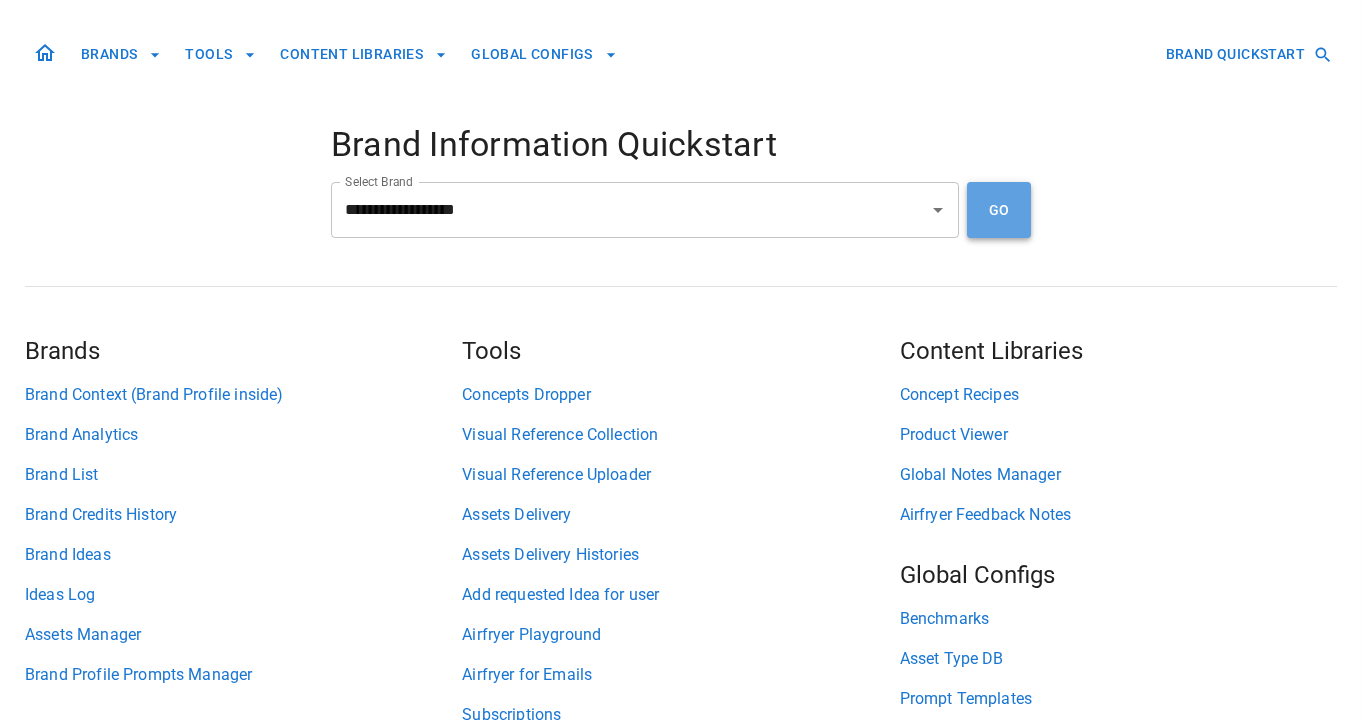 click on "GO" at bounding box center (999, 210) 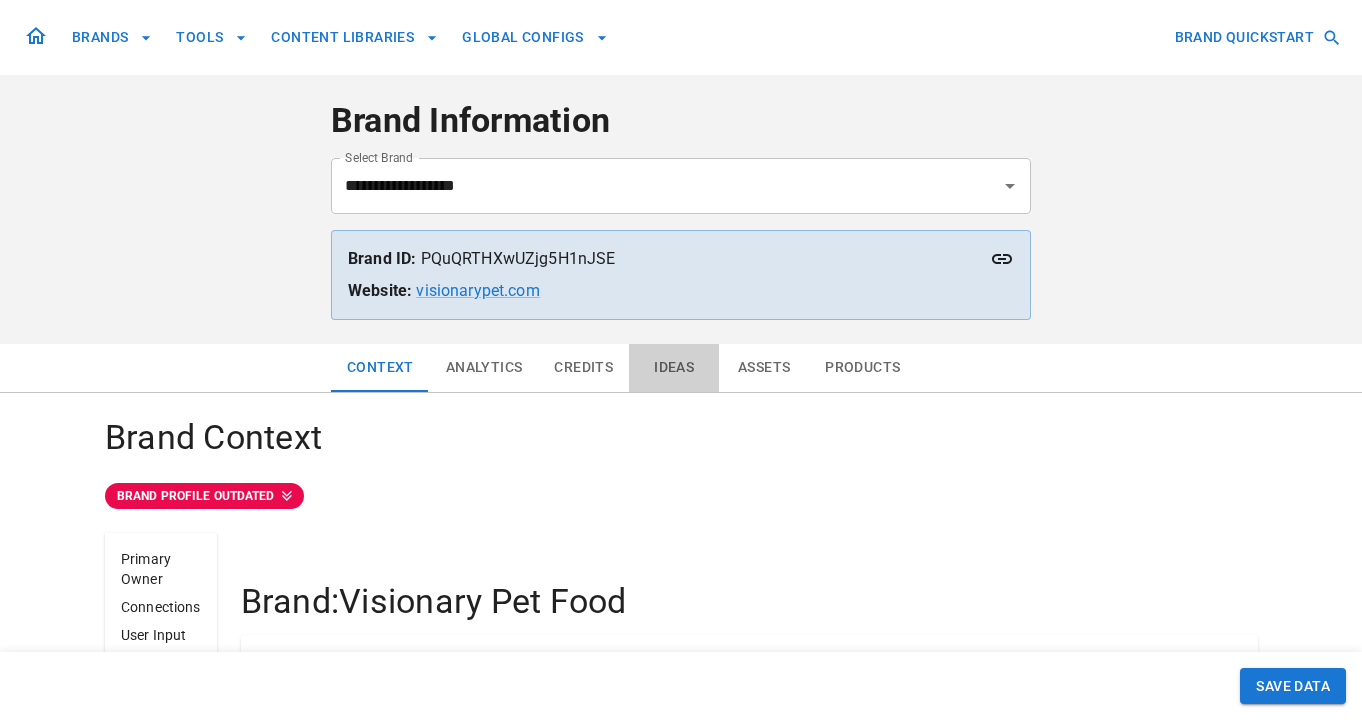 click on "Ideas" at bounding box center (674, 368) 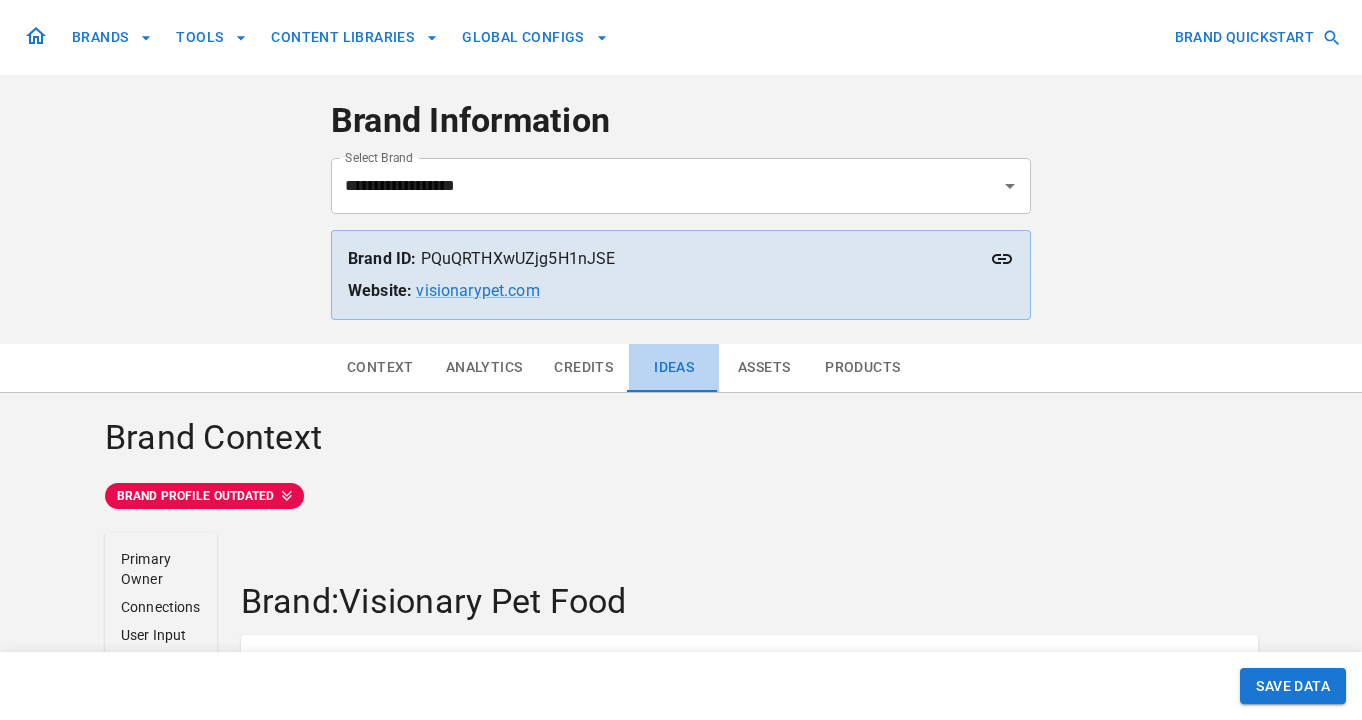 scroll, scrollTop: 4, scrollLeft: 0, axis: vertical 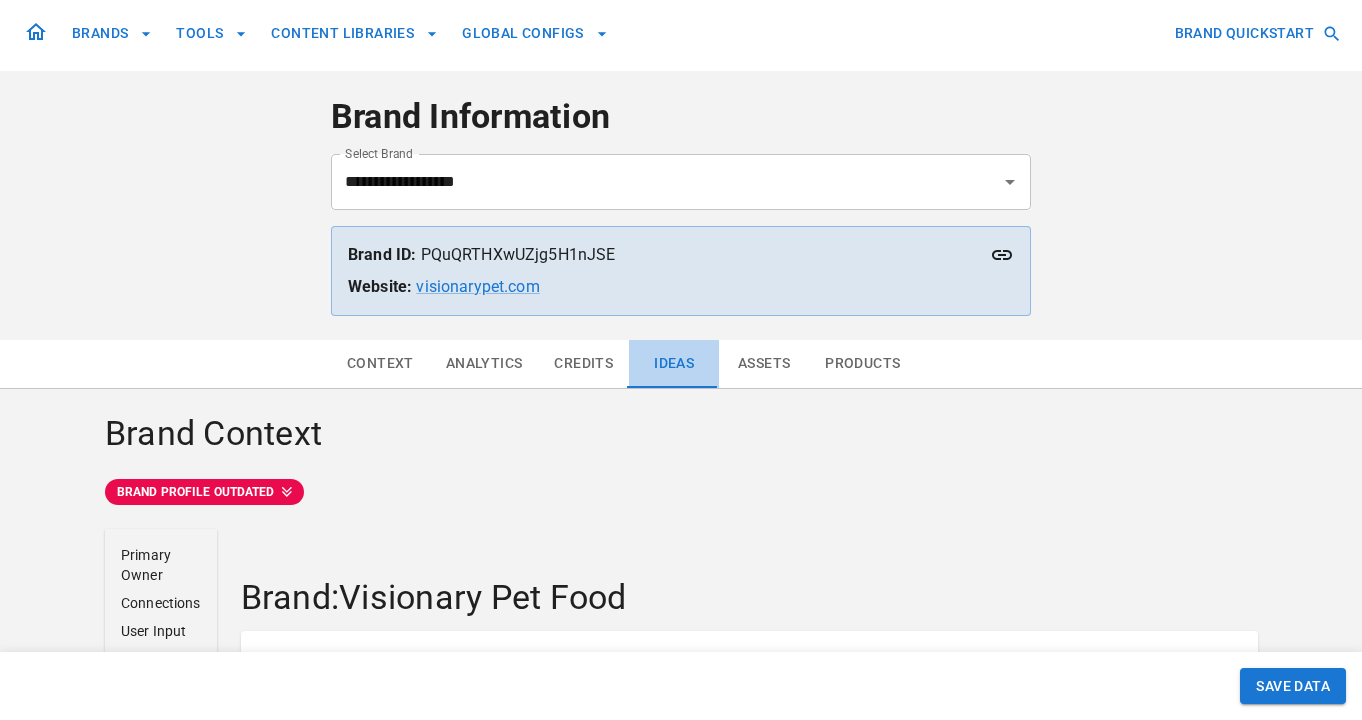 click on "Ideas" at bounding box center (674, 364) 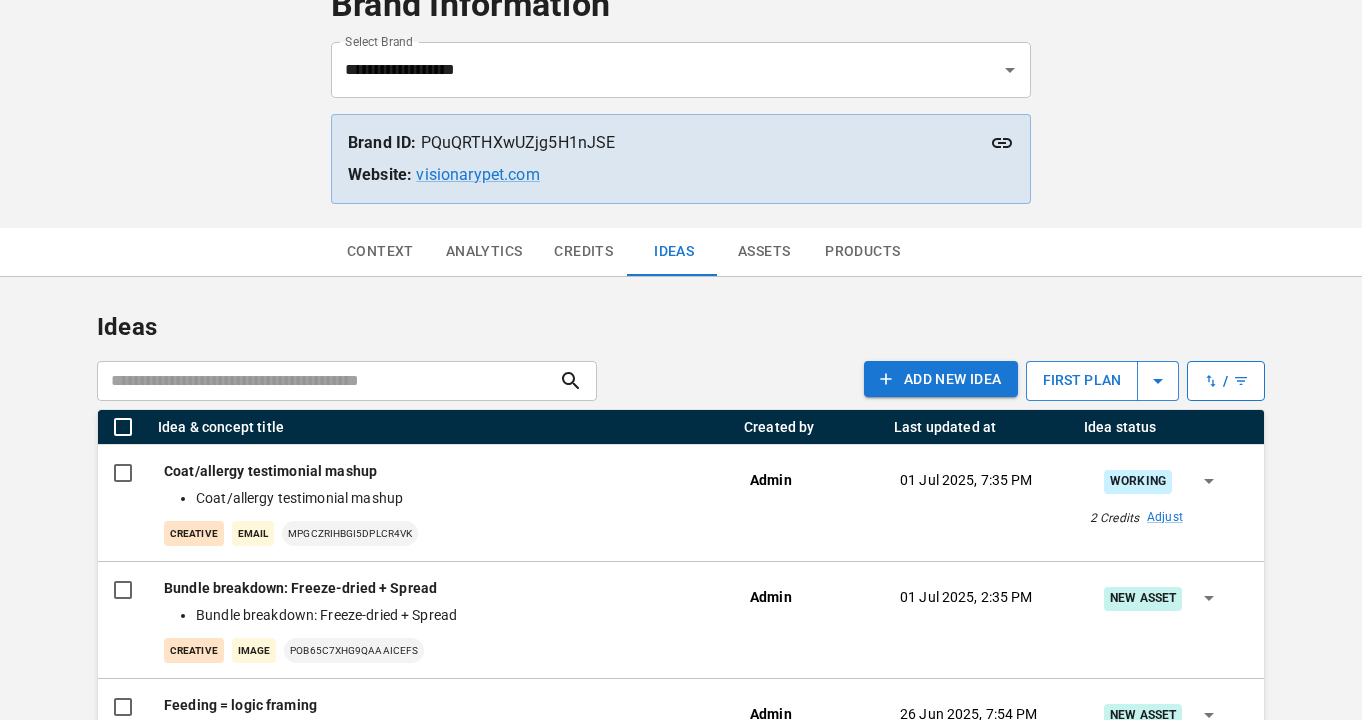 scroll, scrollTop: 119, scrollLeft: 0, axis: vertical 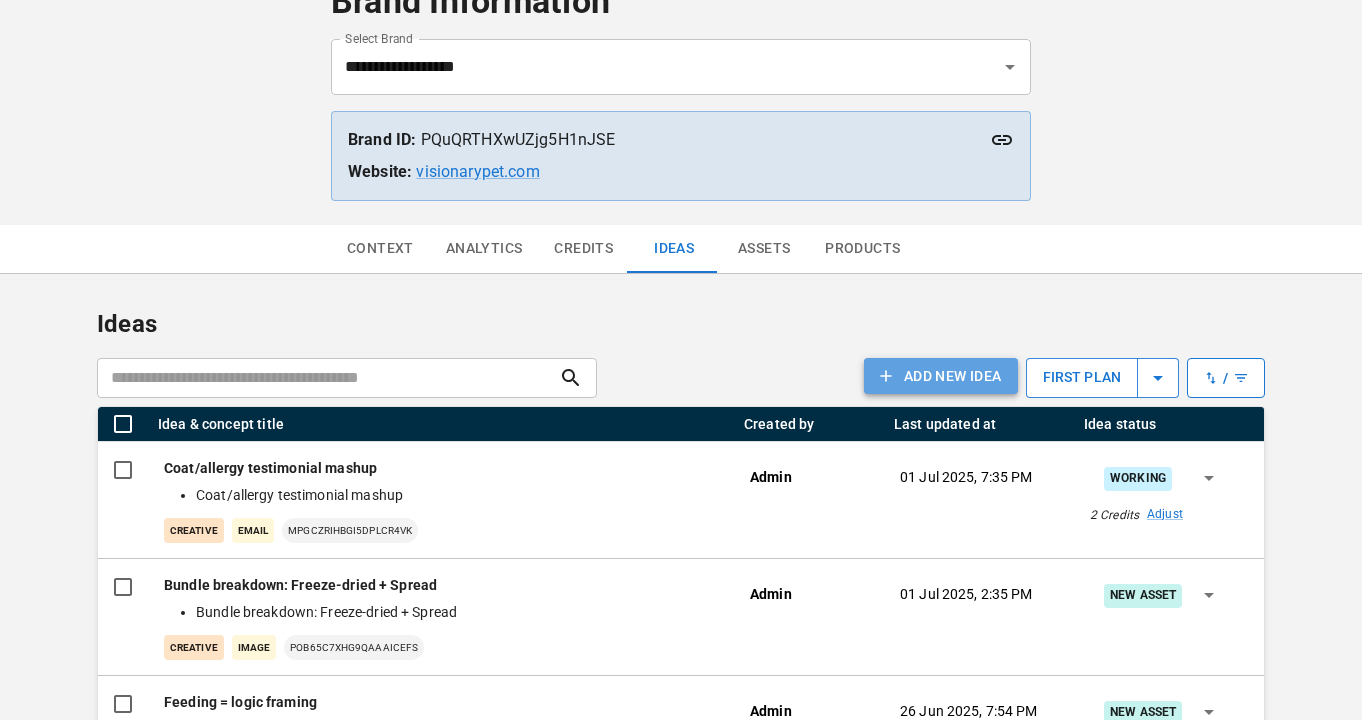 click on "Add NEW IDEA" at bounding box center (941, 376) 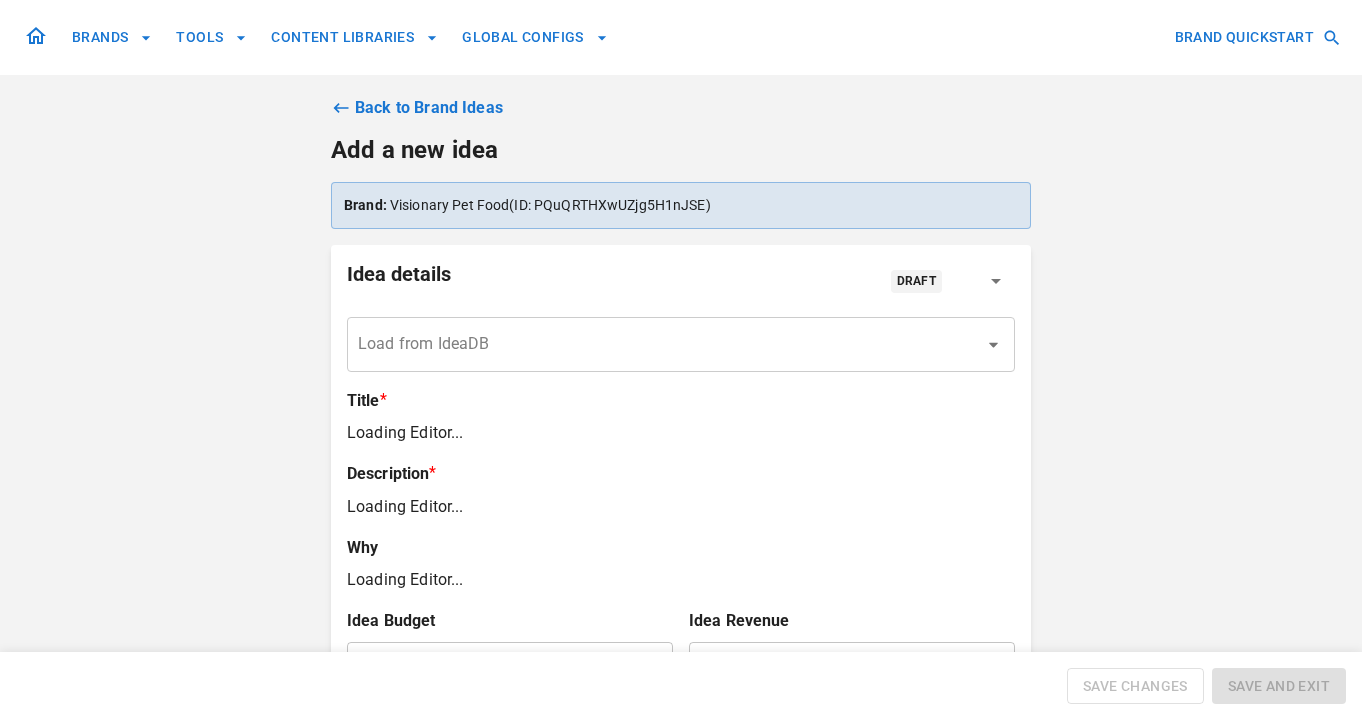 scroll, scrollTop: 0, scrollLeft: 0, axis: both 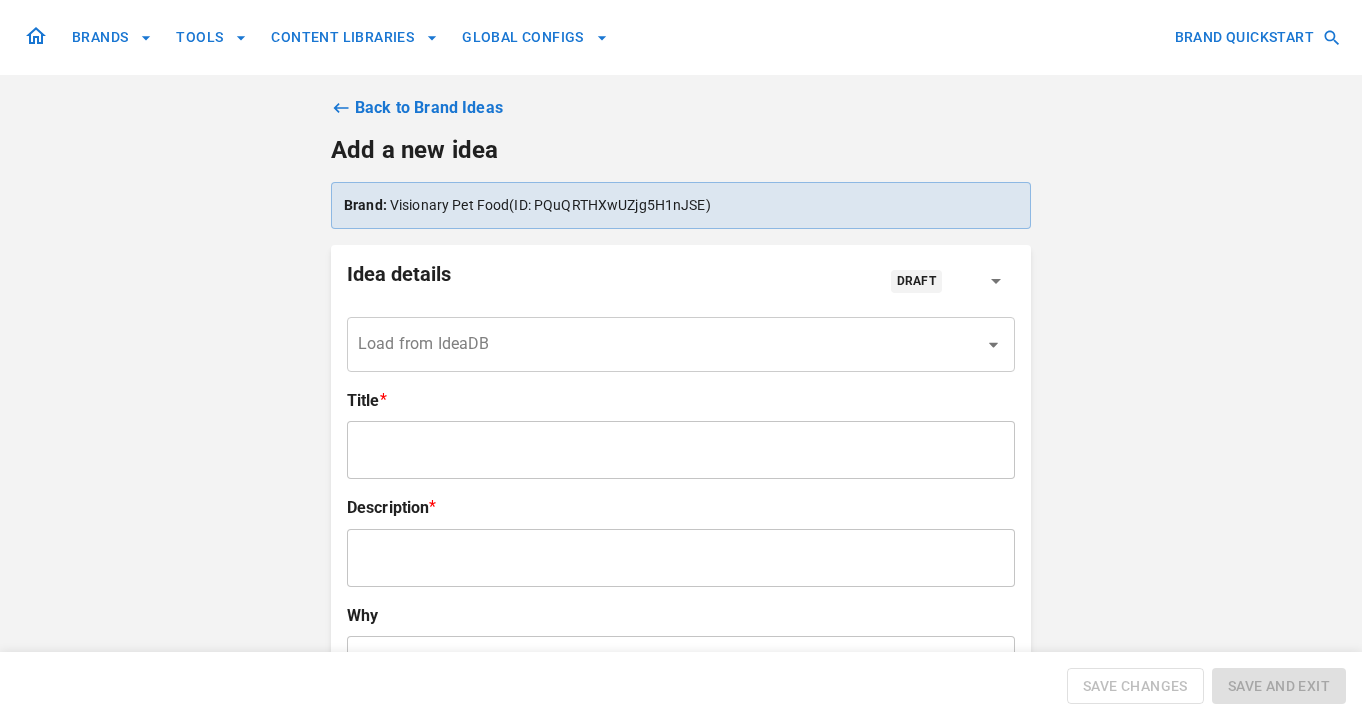 click at bounding box center (36, 37) 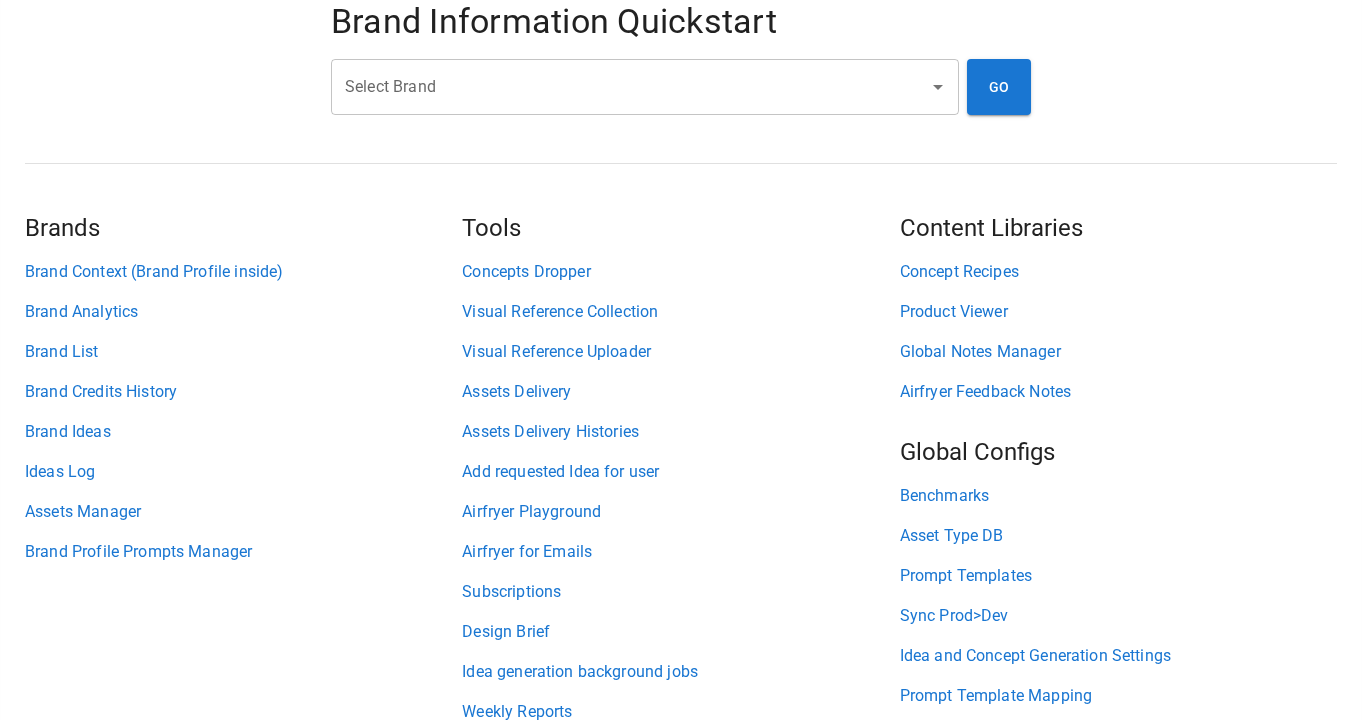 scroll, scrollTop: 159, scrollLeft: 0, axis: vertical 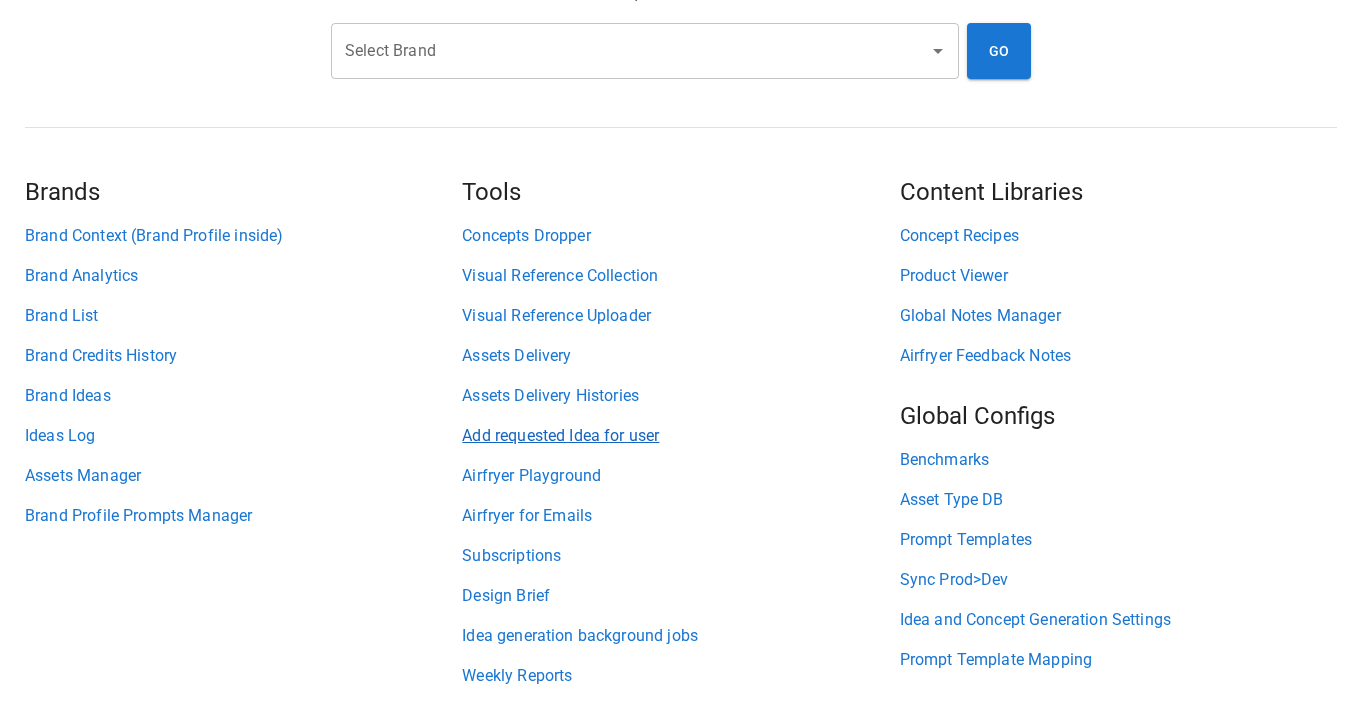 click on "Add requested Idea for user" at bounding box center (680, 436) 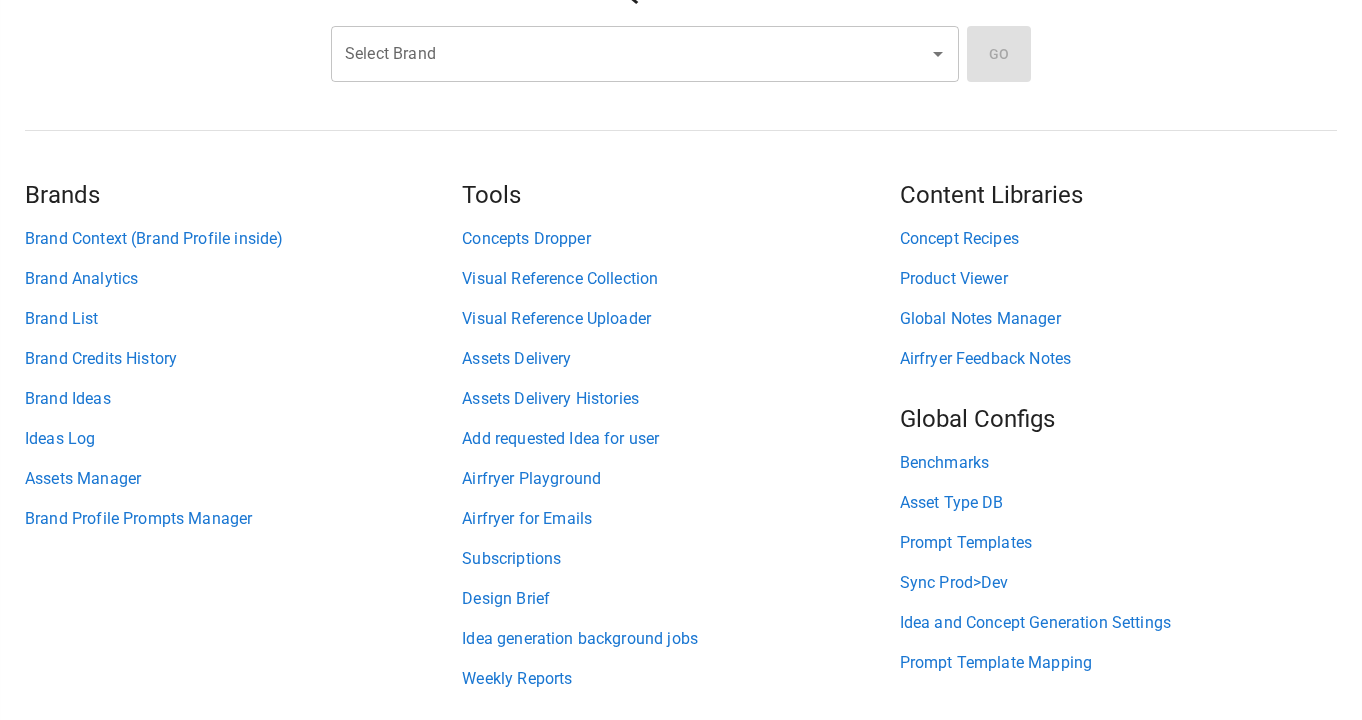 scroll, scrollTop: 0, scrollLeft: 0, axis: both 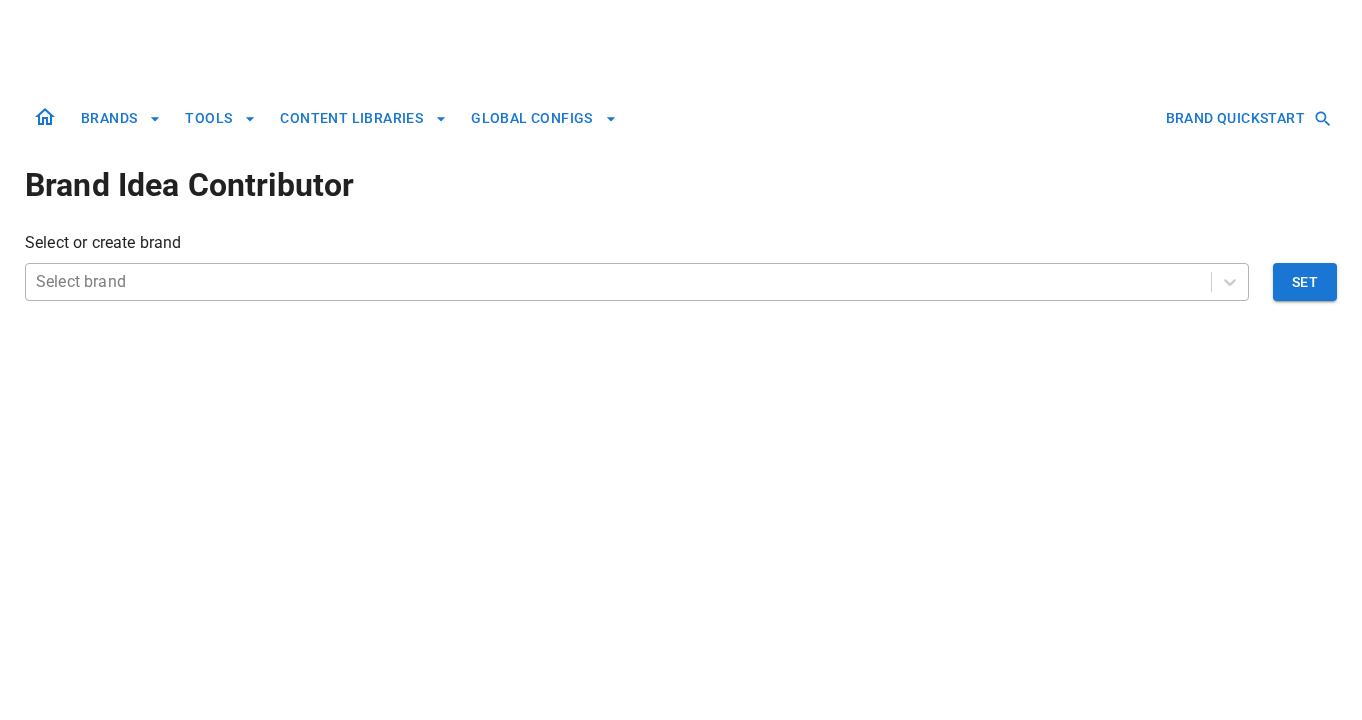 click at bounding box center (618, 282) 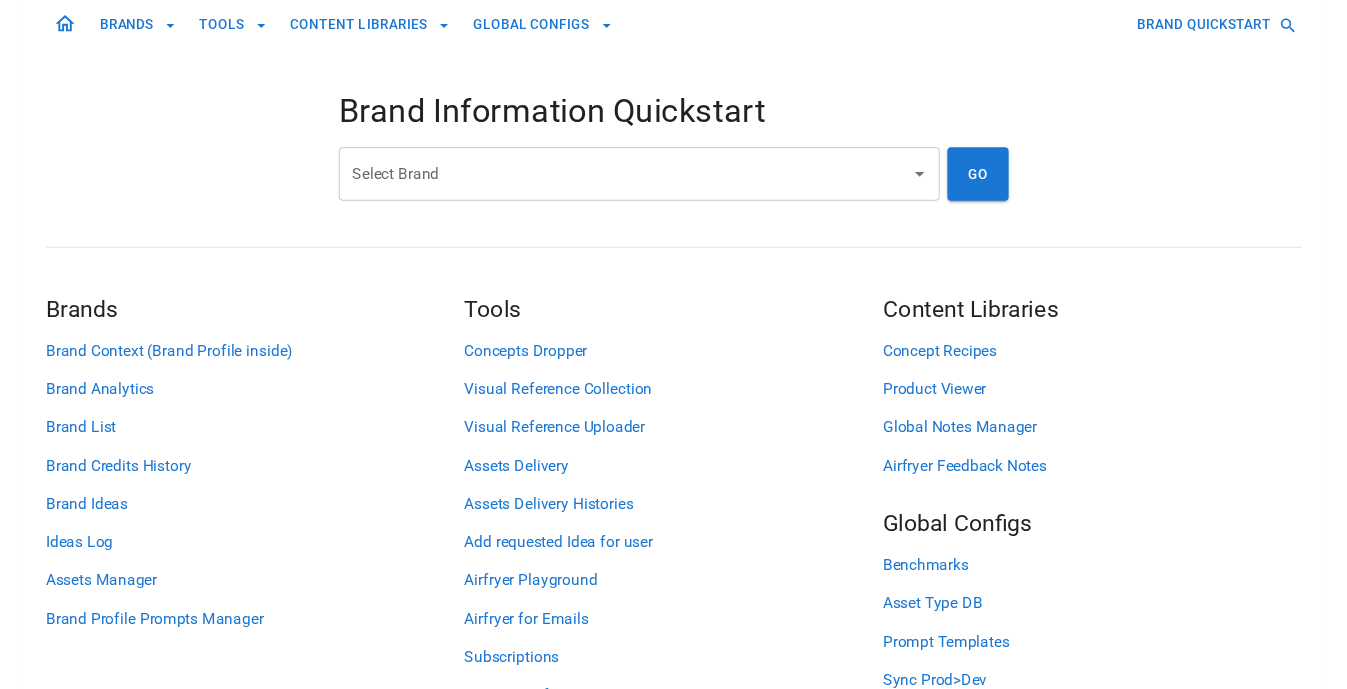 scroll, scrollTop: 0, scrollLeft: 0, axis: both 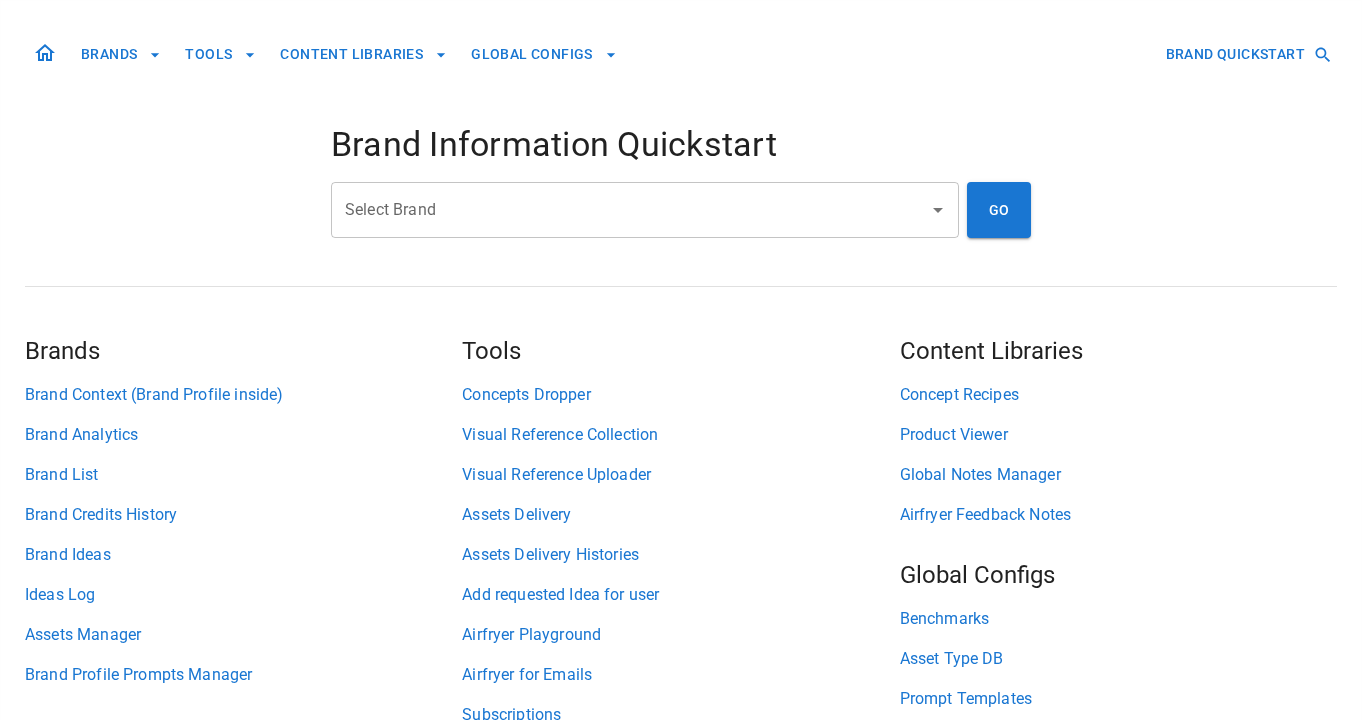click on "Select Brand" at bounding box center (630, 210) 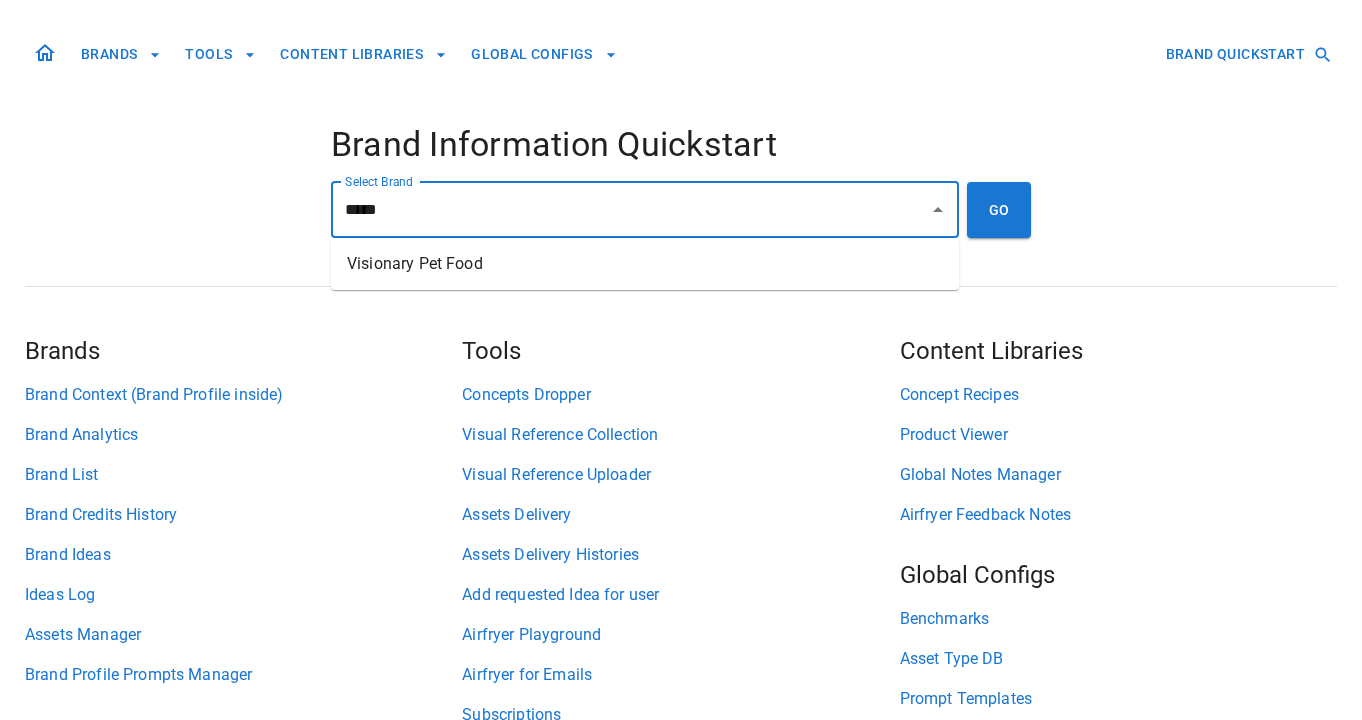 click on "Visionary Pet Food" at bounding box center [645, 264] 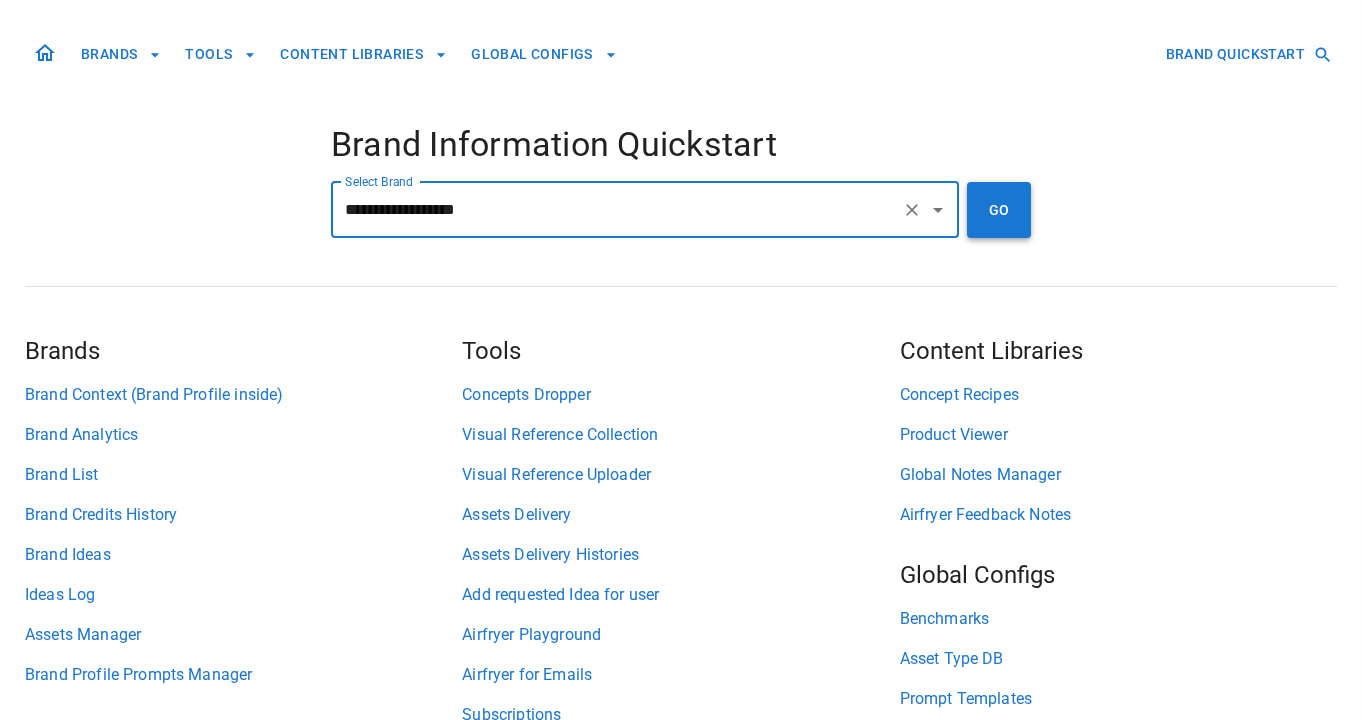 type on "**********" 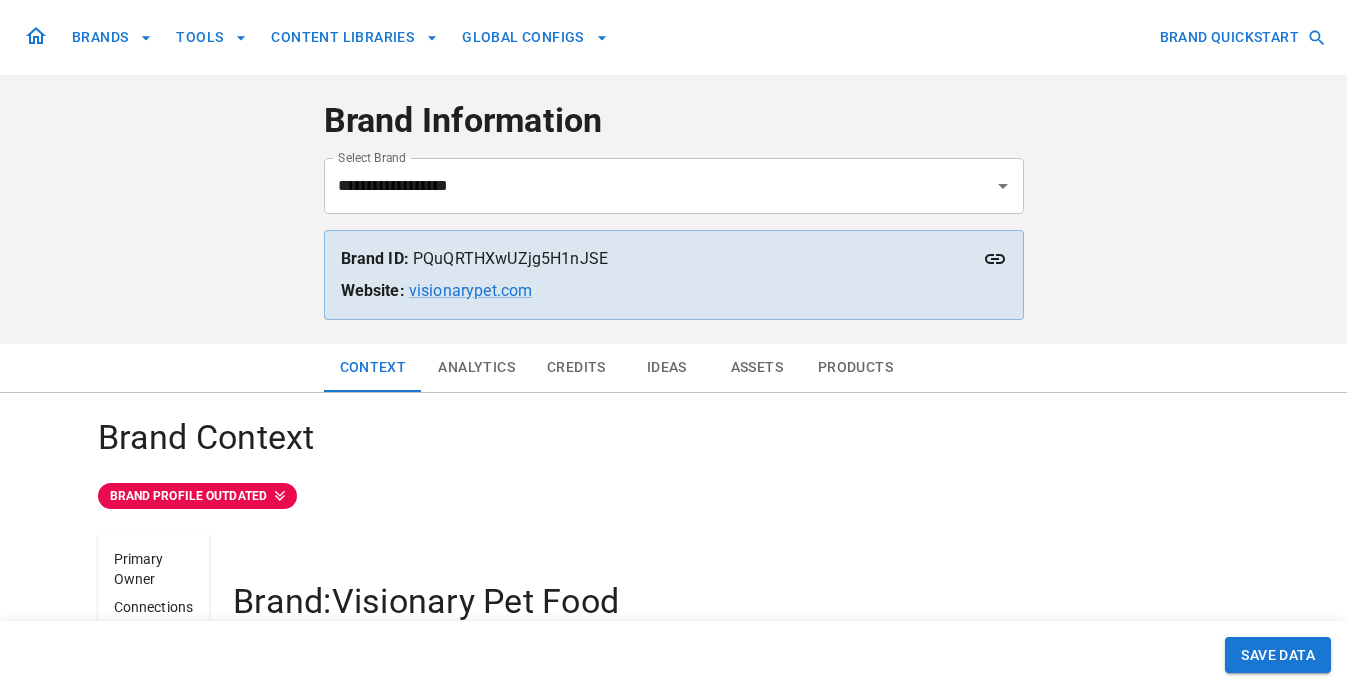 click on "Credits" at bounding box center [576, 368] 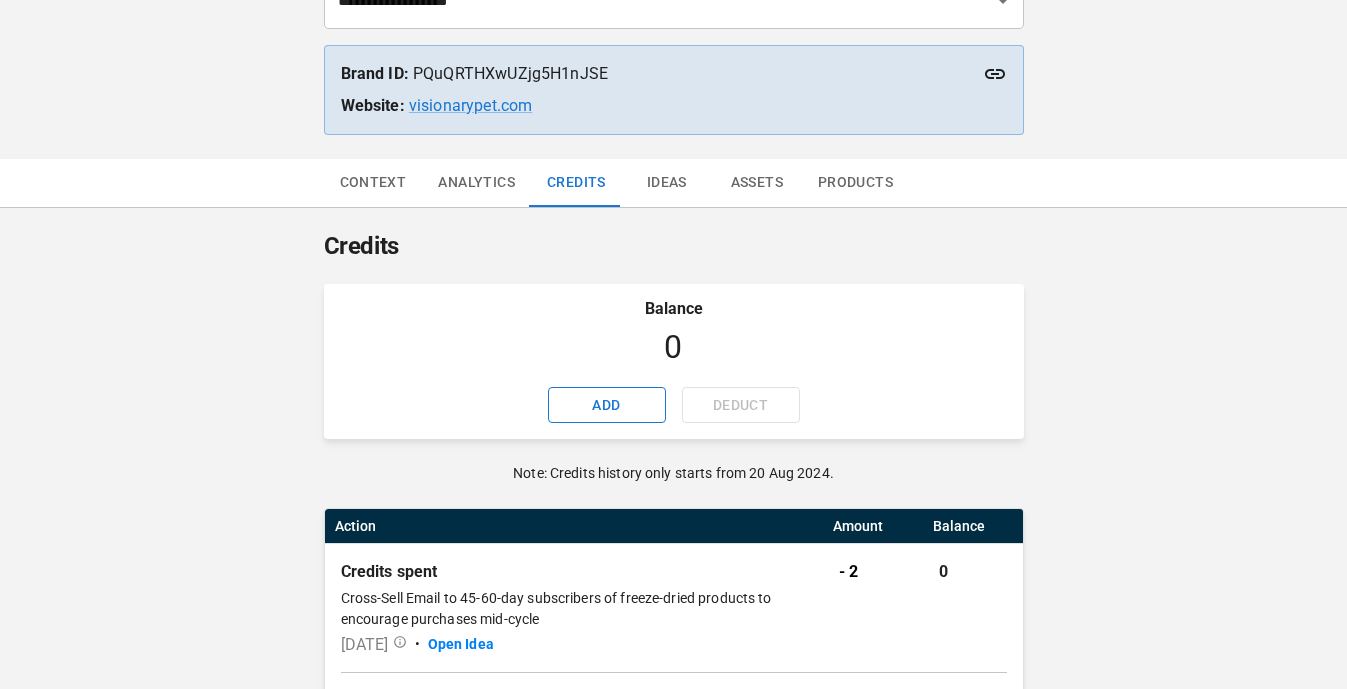 scroll, scrollTop: 181, scrollLeft: 0, axis: vertical 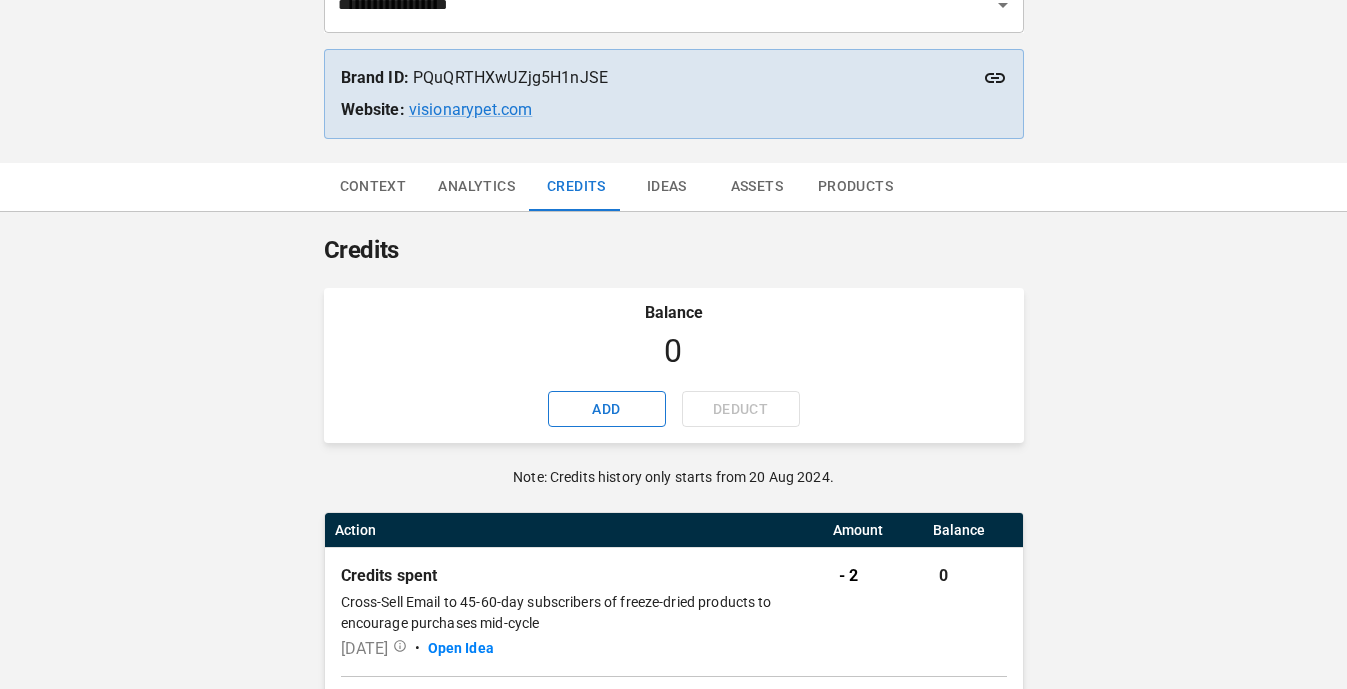click on "ADD" at bounding box center [607, 409] 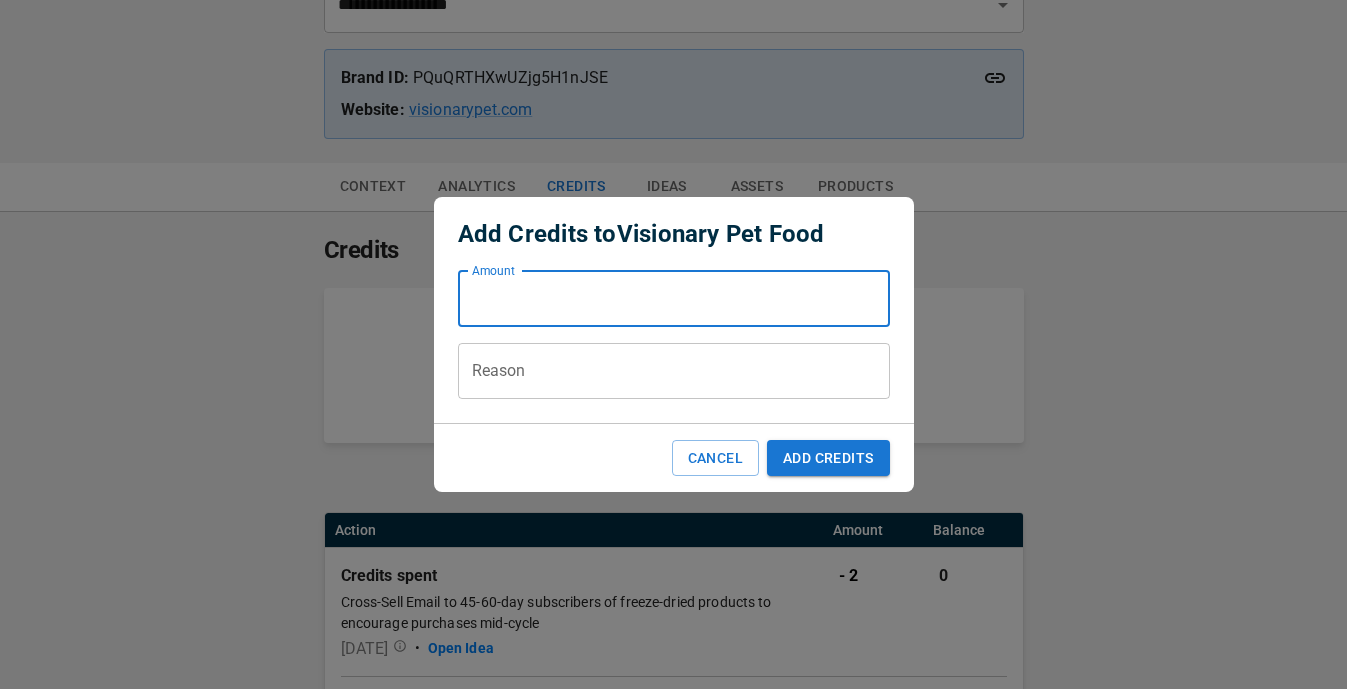click on "Amount" at bounding box center [674, 299] 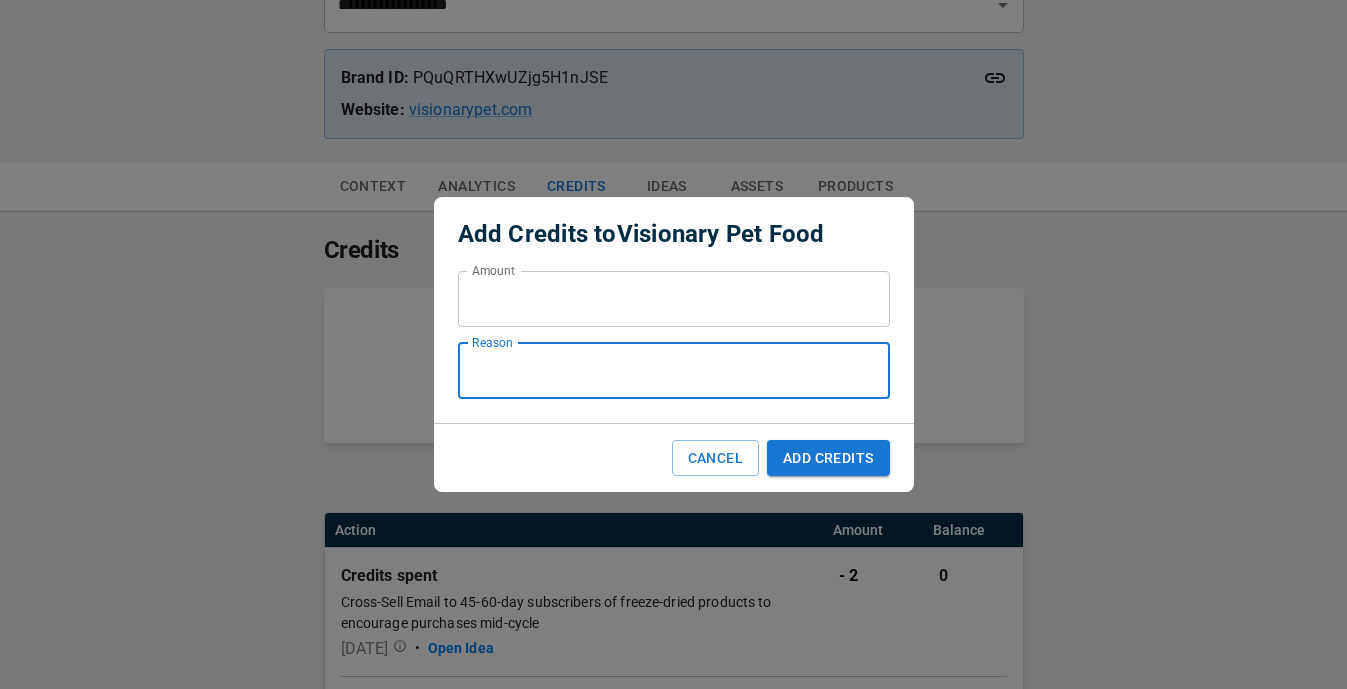 click on "Reason" at bounding box center (674, 371) 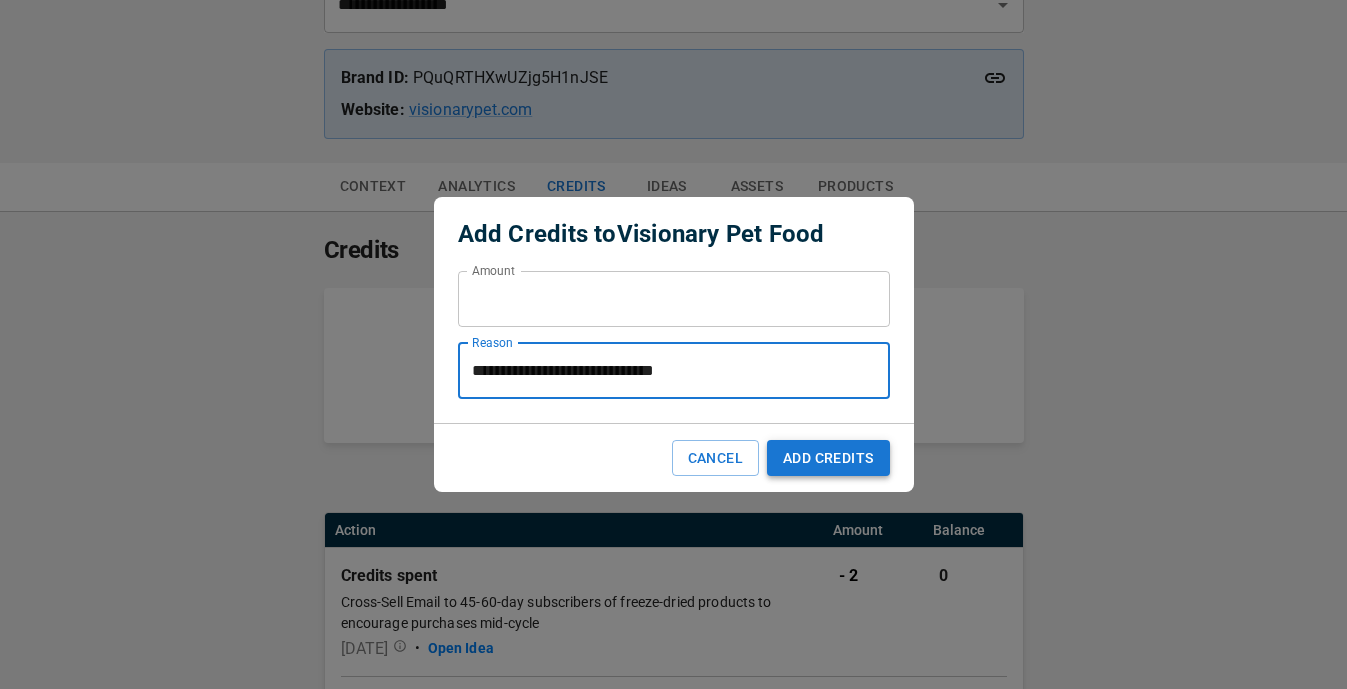 type on "**********" 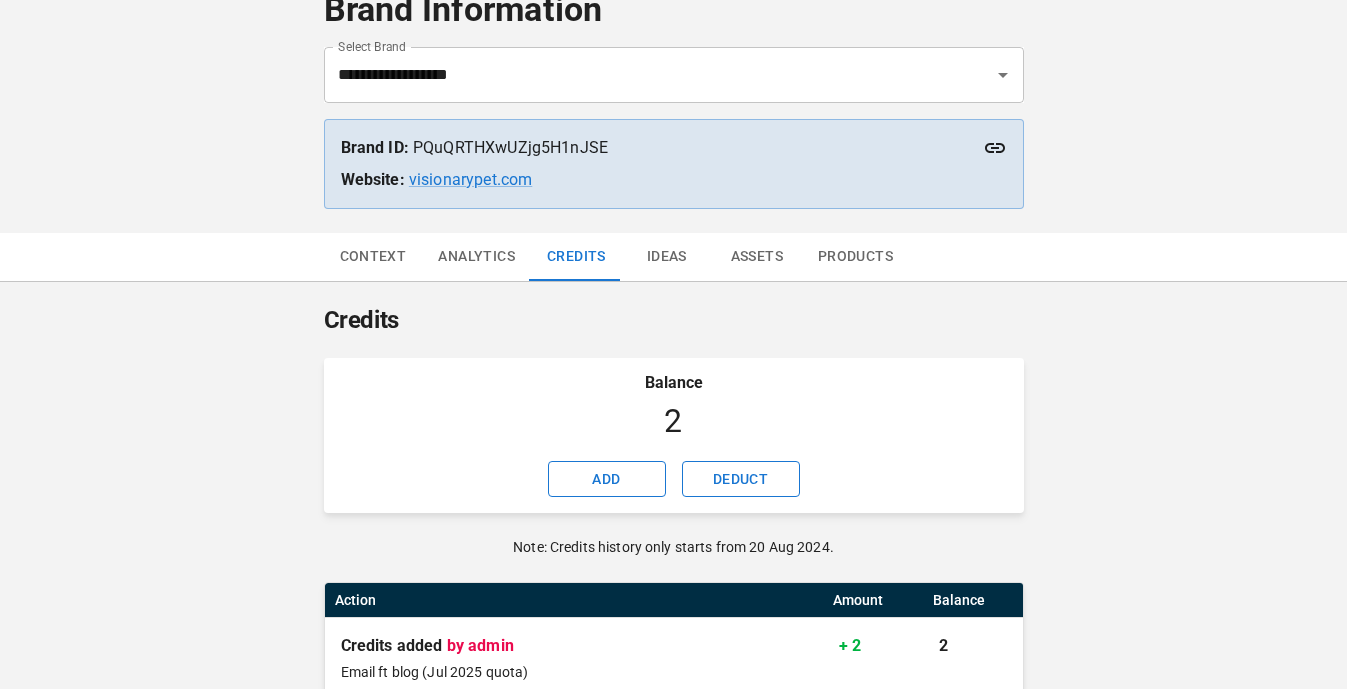 scroll, scrollTop: 102, scrollLeft: 0, axis: vertical 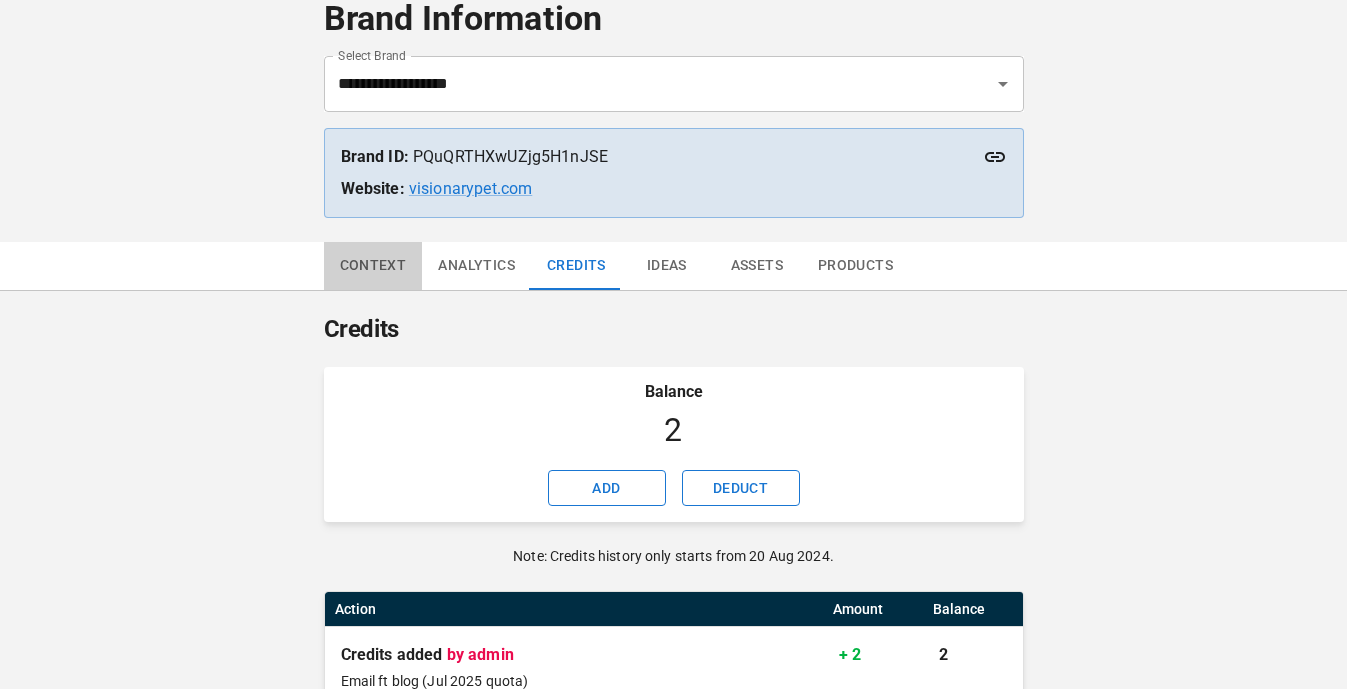 click on "Context" at bounding box center [373, 266] 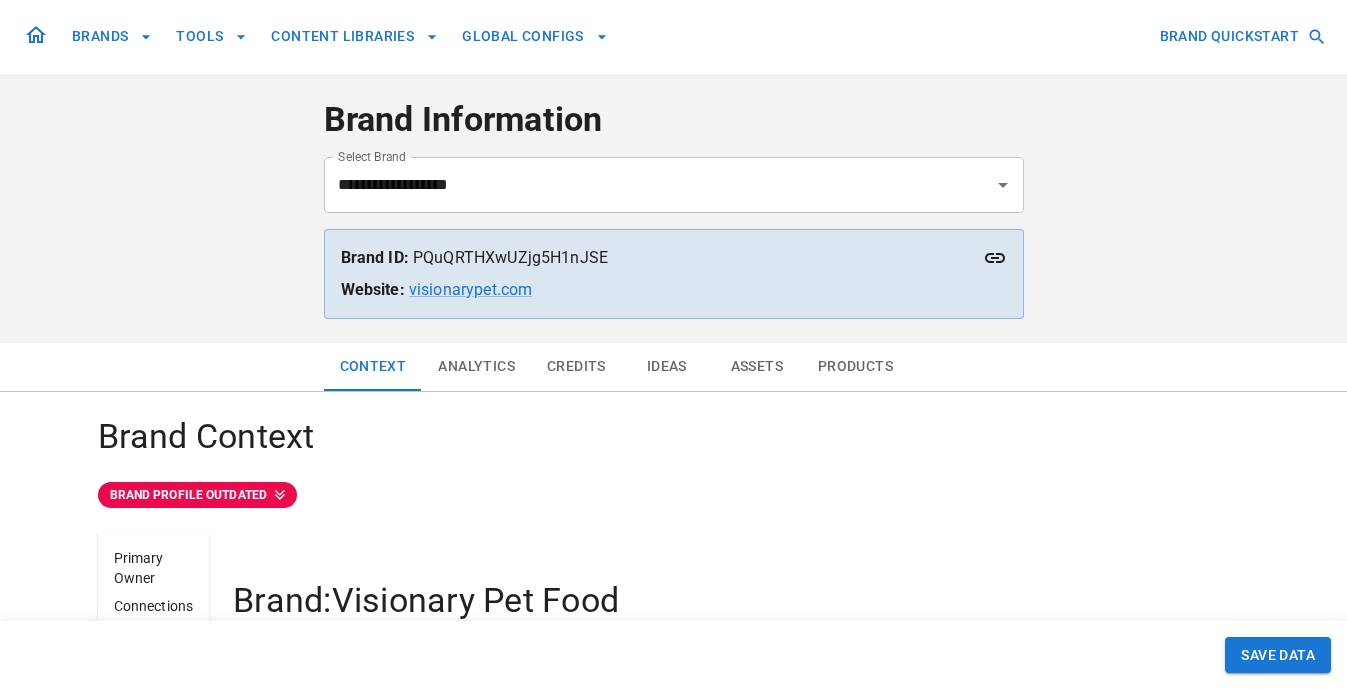 scroll, scrollTop: 0, scrollLeft: 0, axis: both 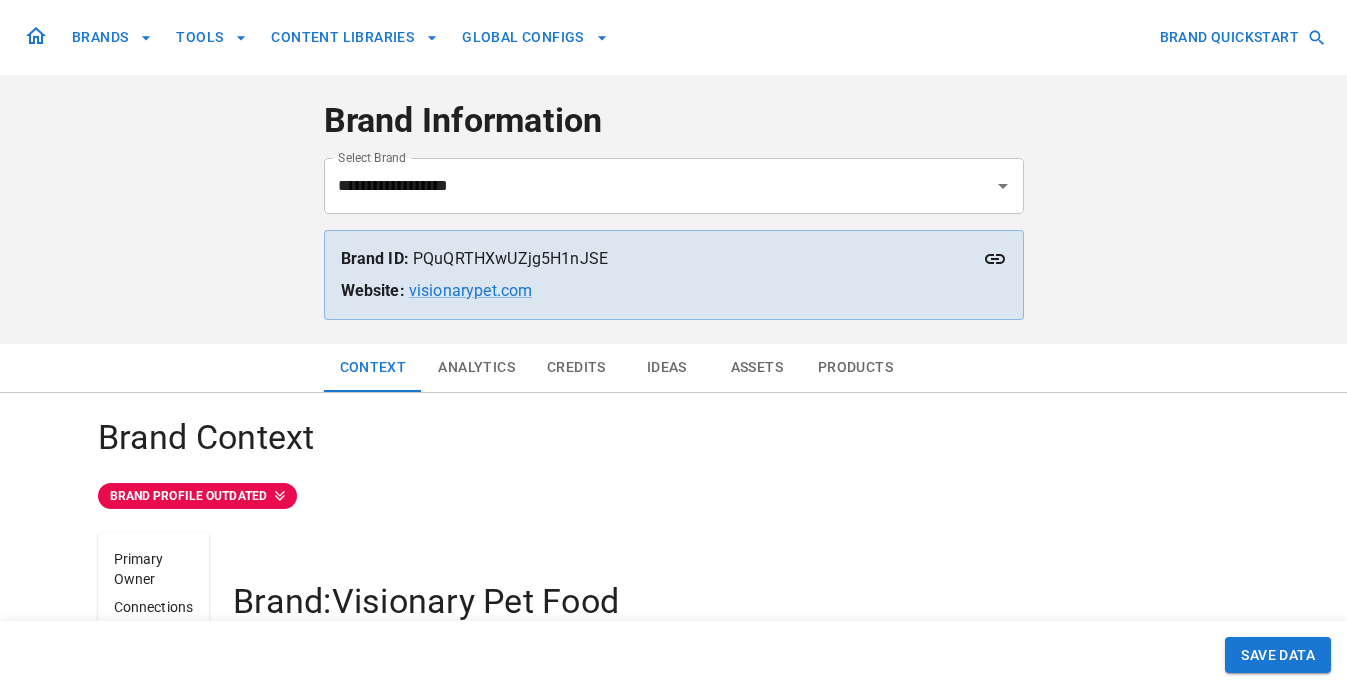 drag, startPoint x: 576, startPoint y: 372, endPoint x: 746, endPoint y: 308, distance: 181.64801 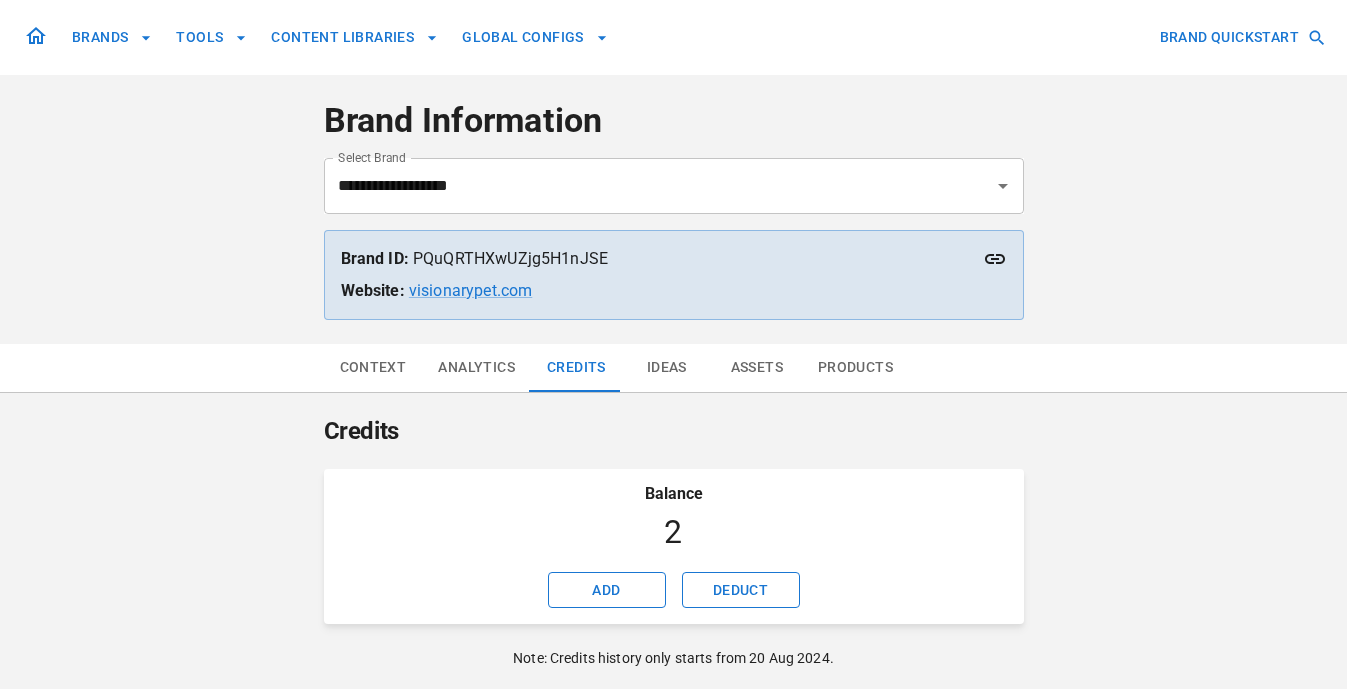 click at bounding box center (36, 35) 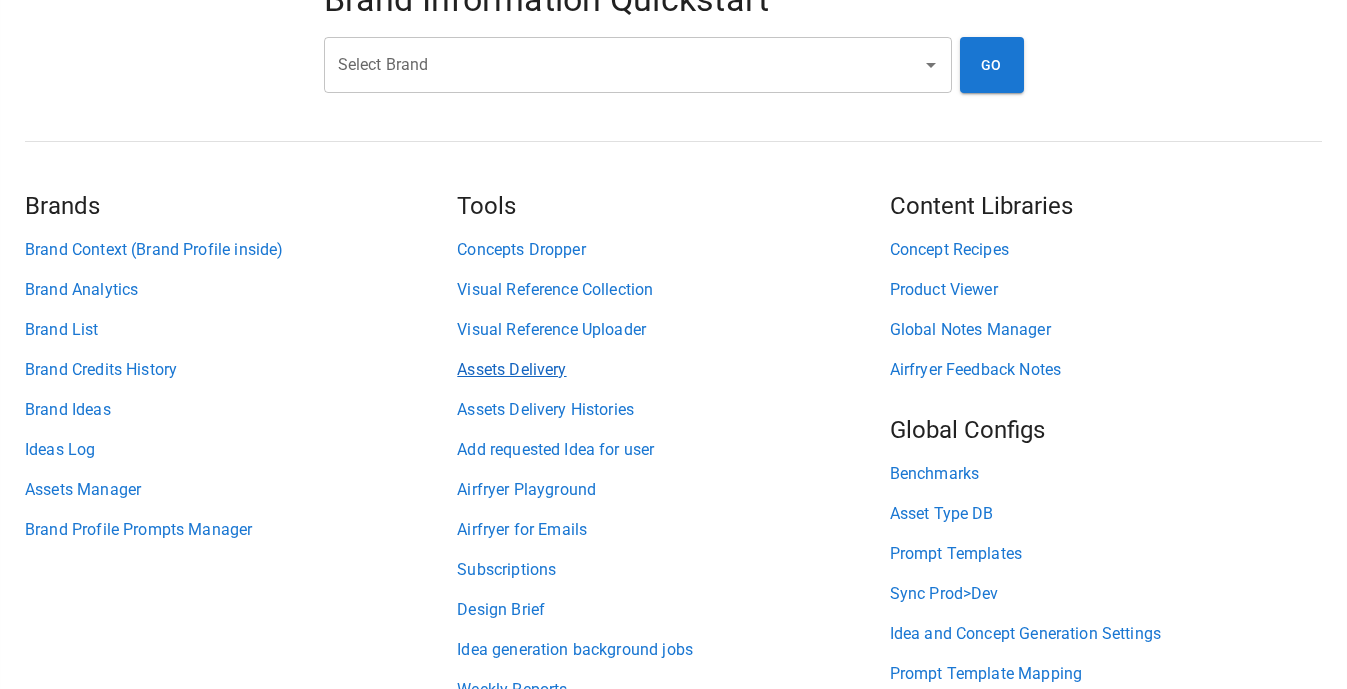 scroll, scrollTop: 190, scrollLeft: 0, axis: vertical 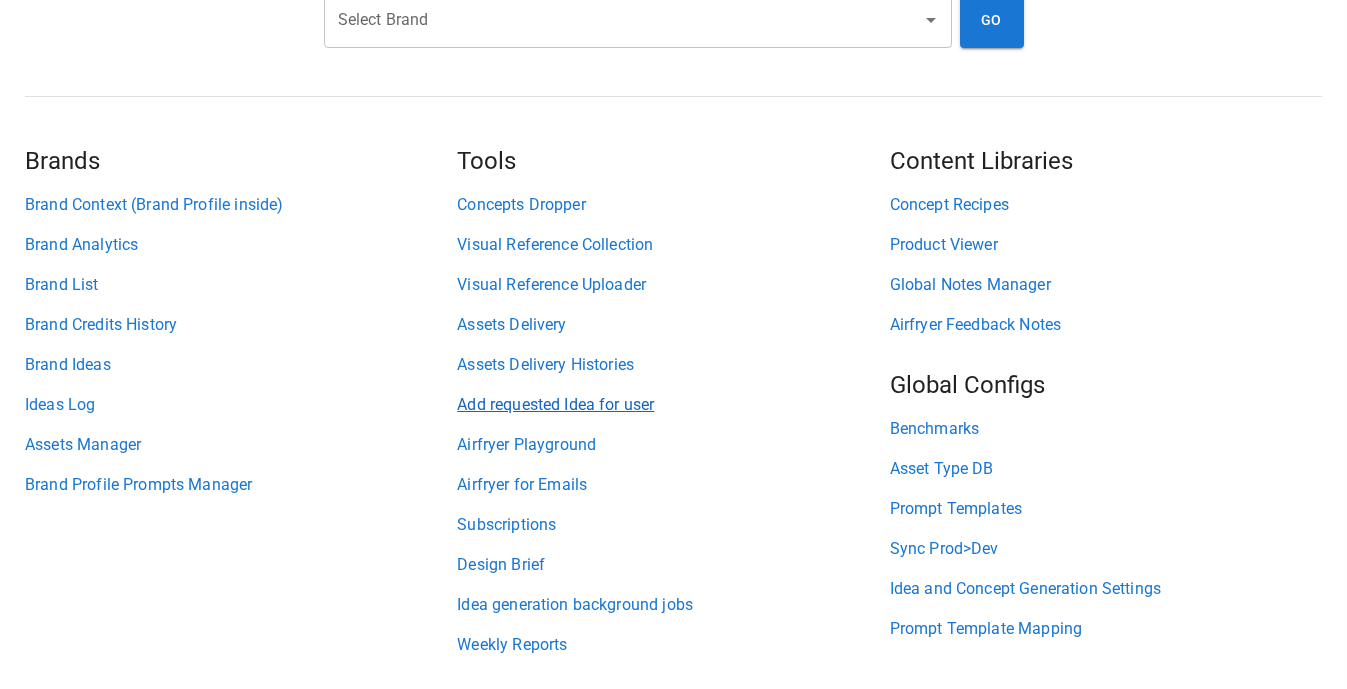 click on "Add requested Idea for user" at bounding box center [673, 405] 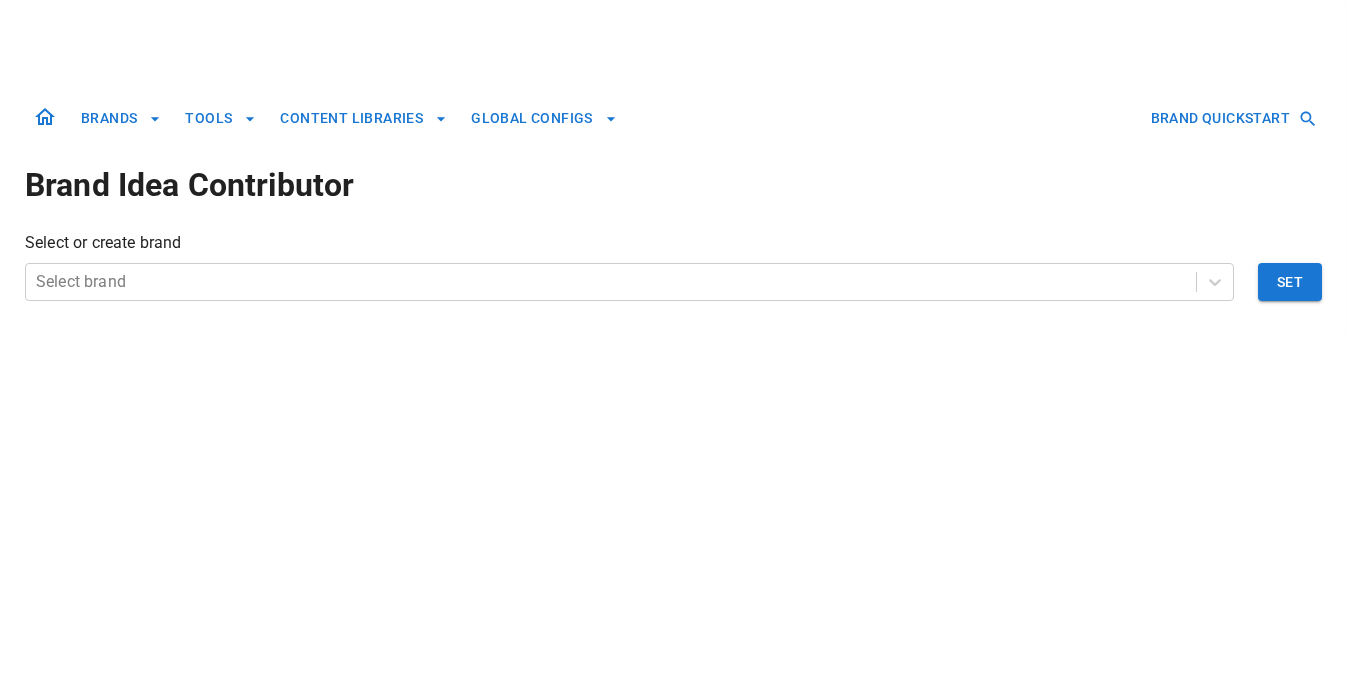scroll, scrollTop: 0, scrollLeft: 0, axis: both 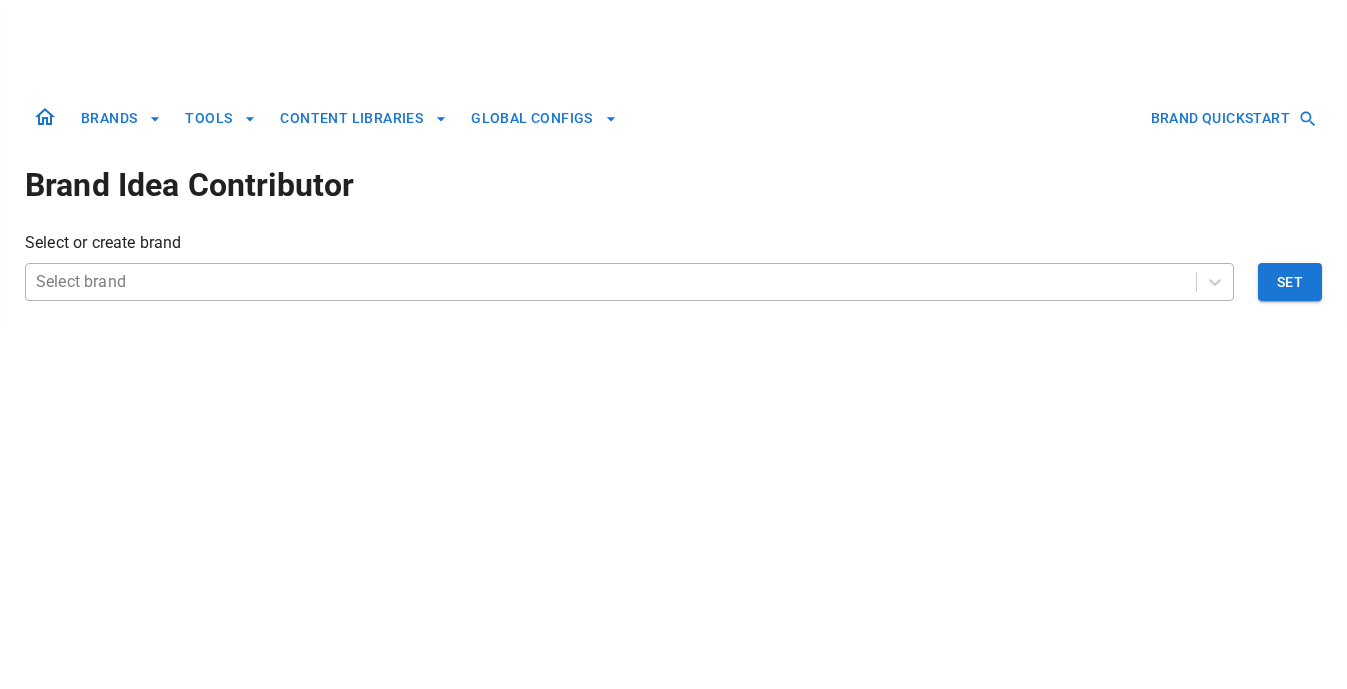 click at bounding box center [611, 282] 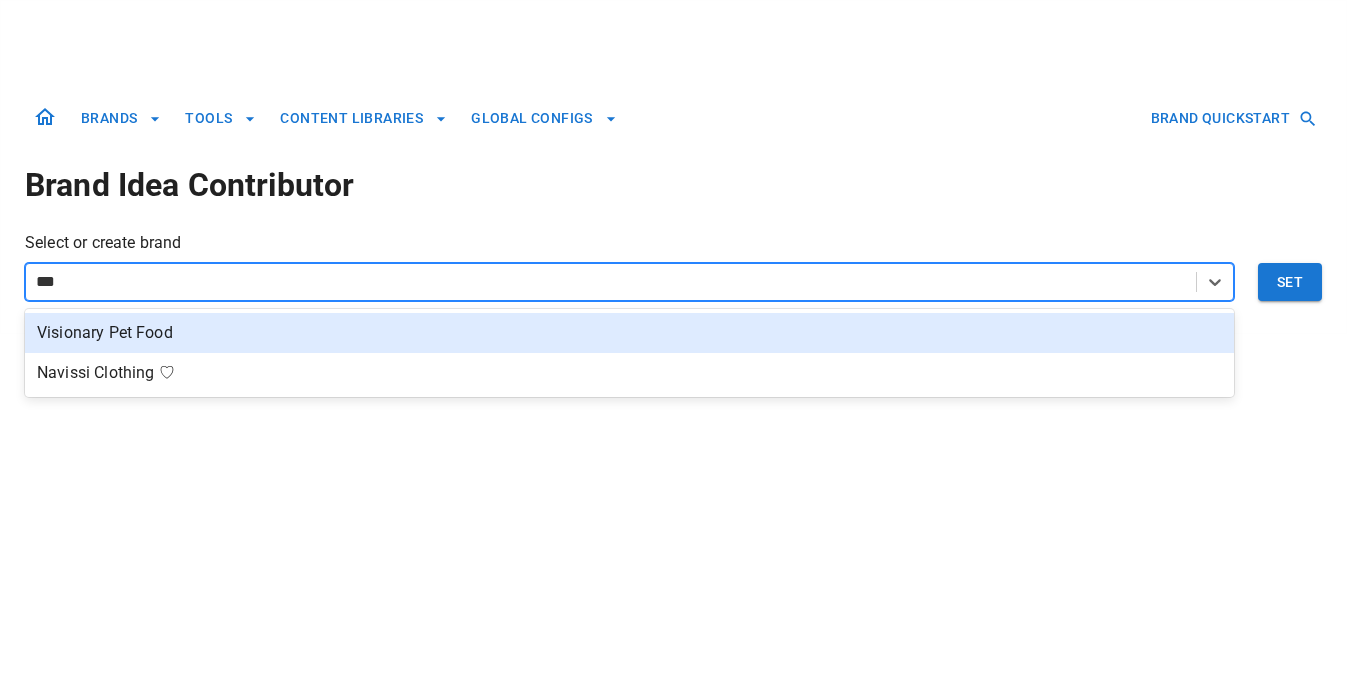 type on "****" 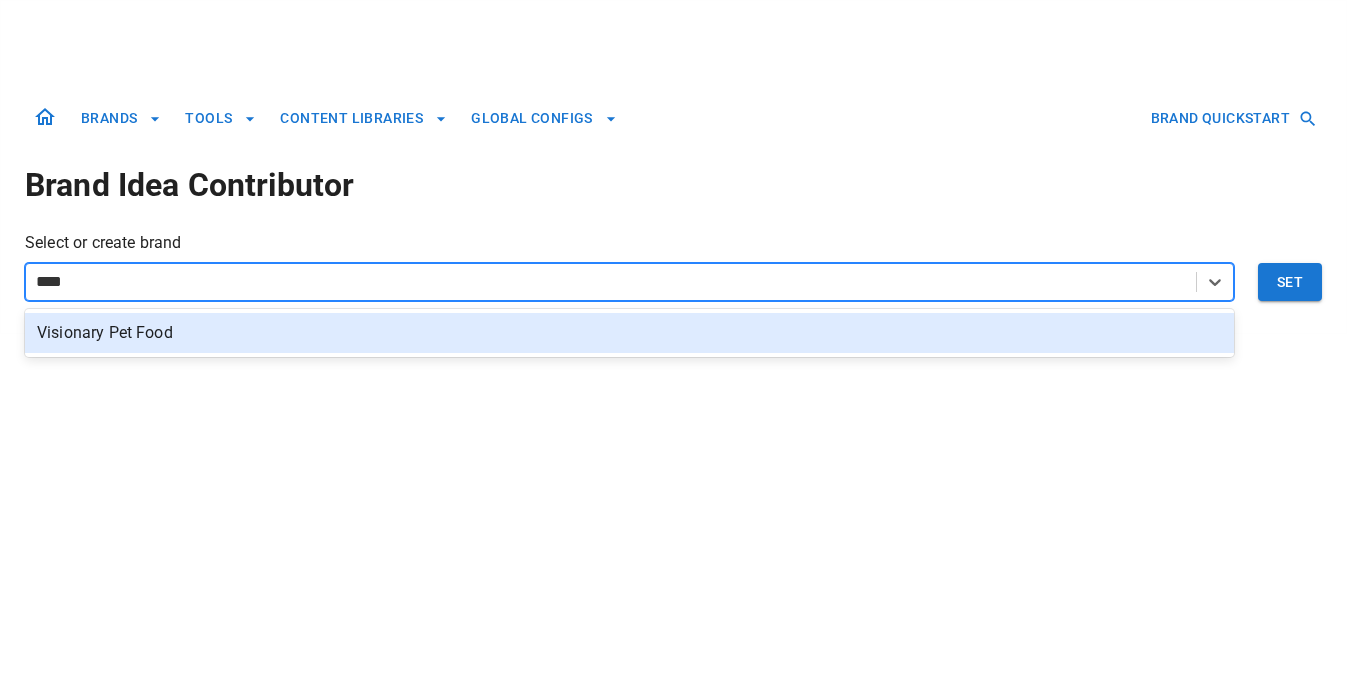 click on "Visionary Pet Food" at bounding box center (629, 333) 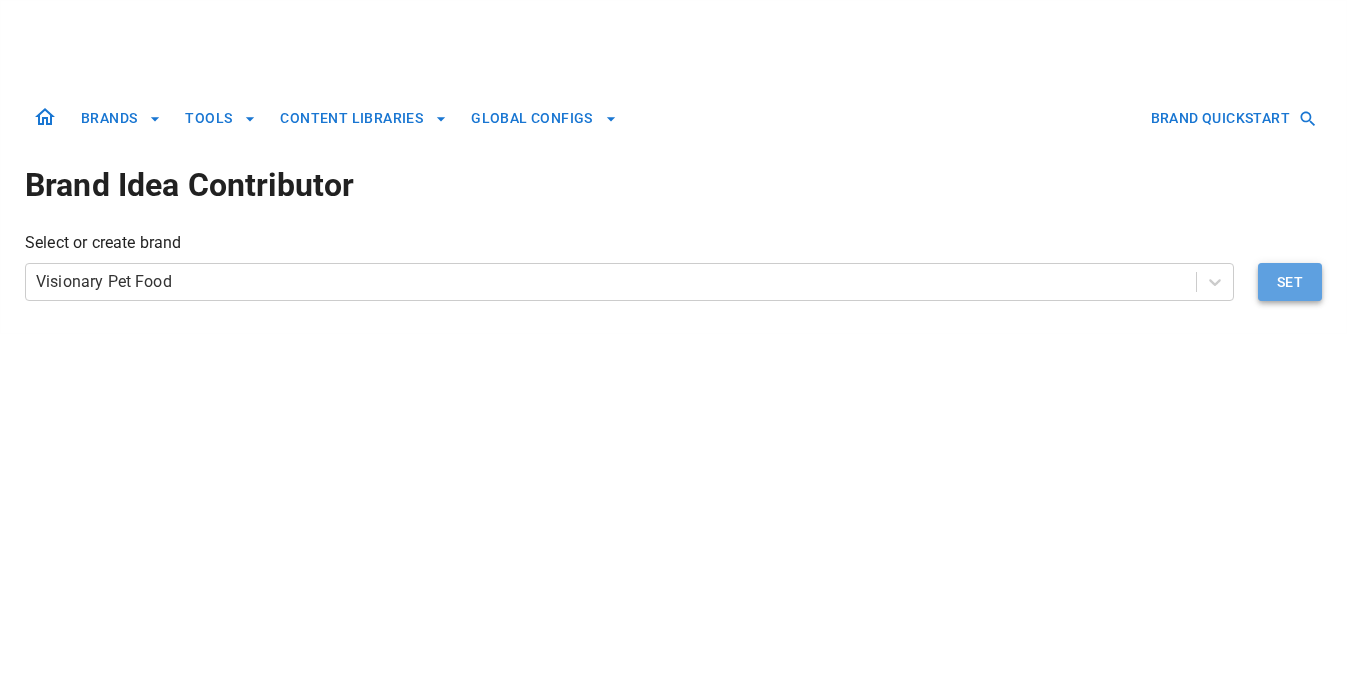 click on "Set" at bounding box center [1290, 282] 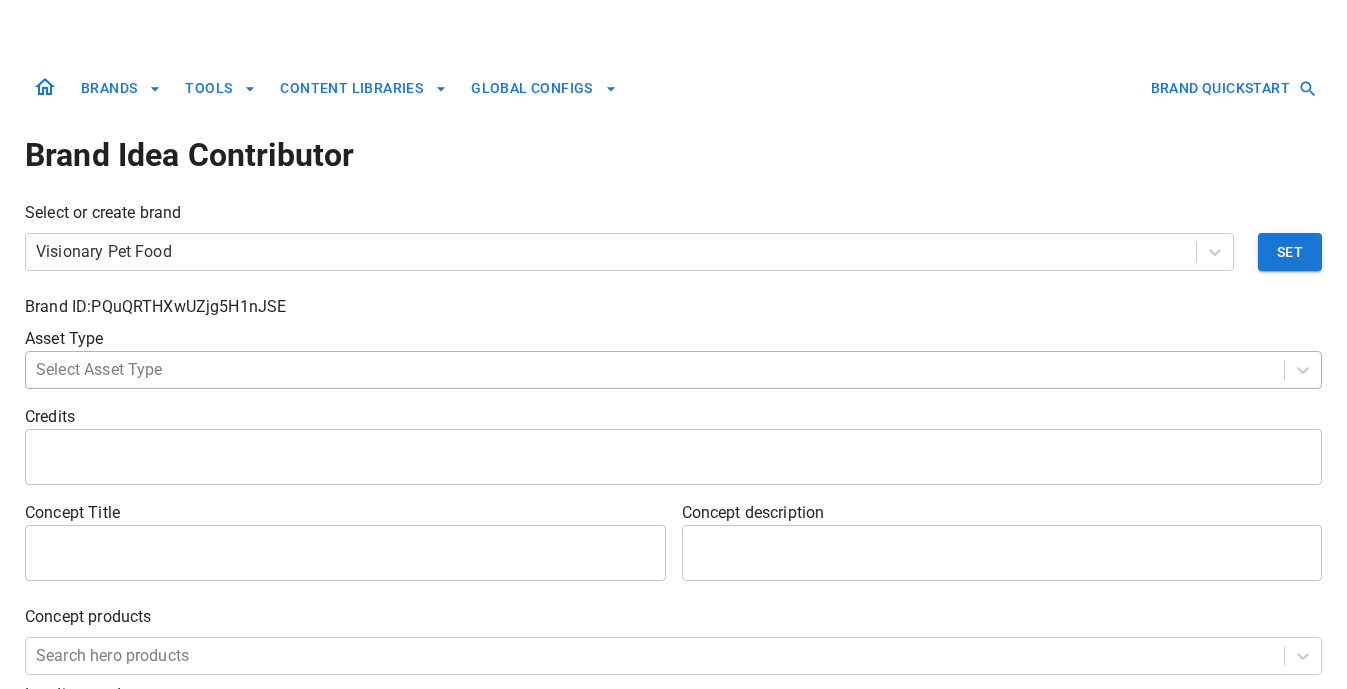 scroll, scrollTop: 72, scrollLeft: 0, axis: vertical 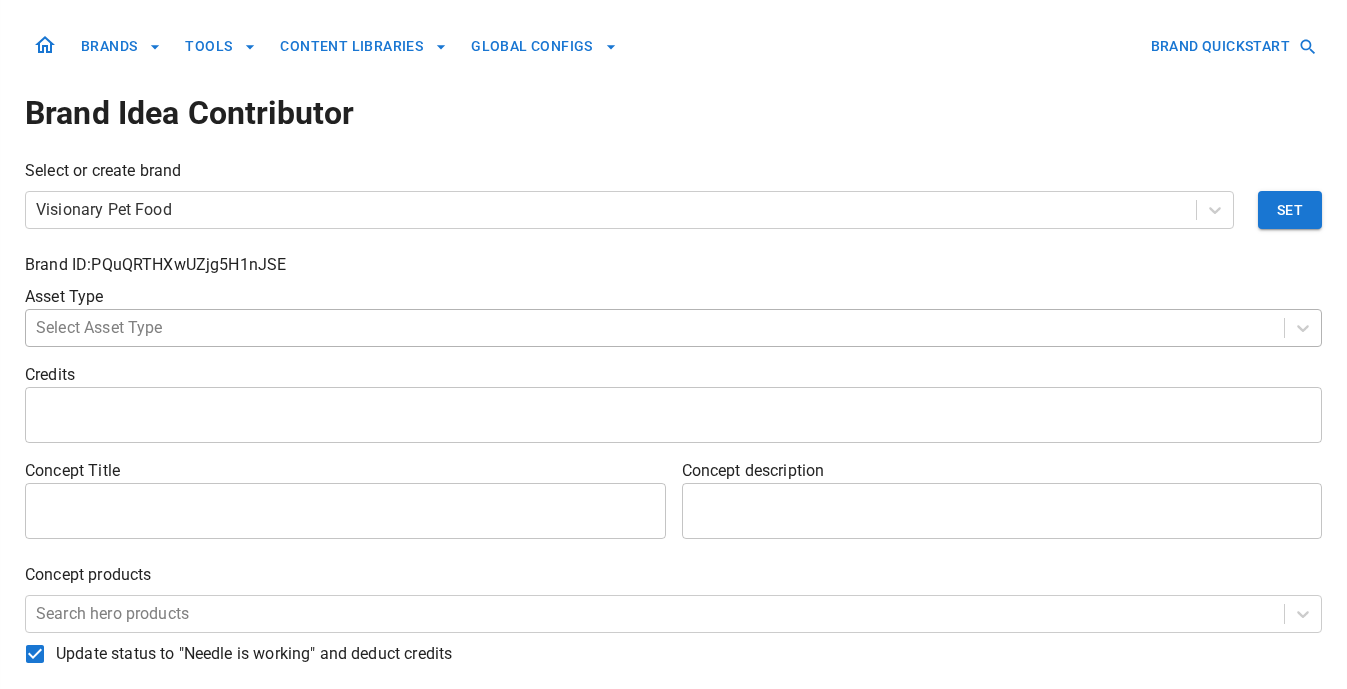 click at bounding box center [655, 328] 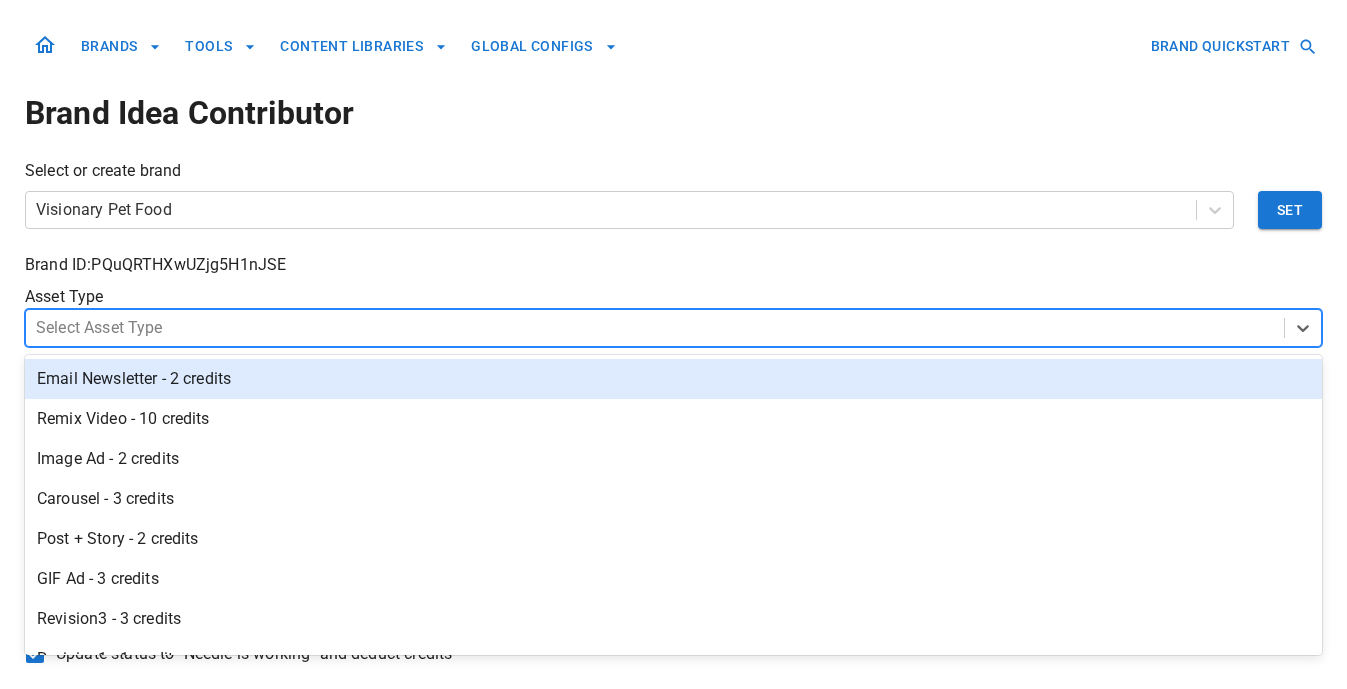click on "Email Newsletter - 2 credits" at bounding box center (673, 379) 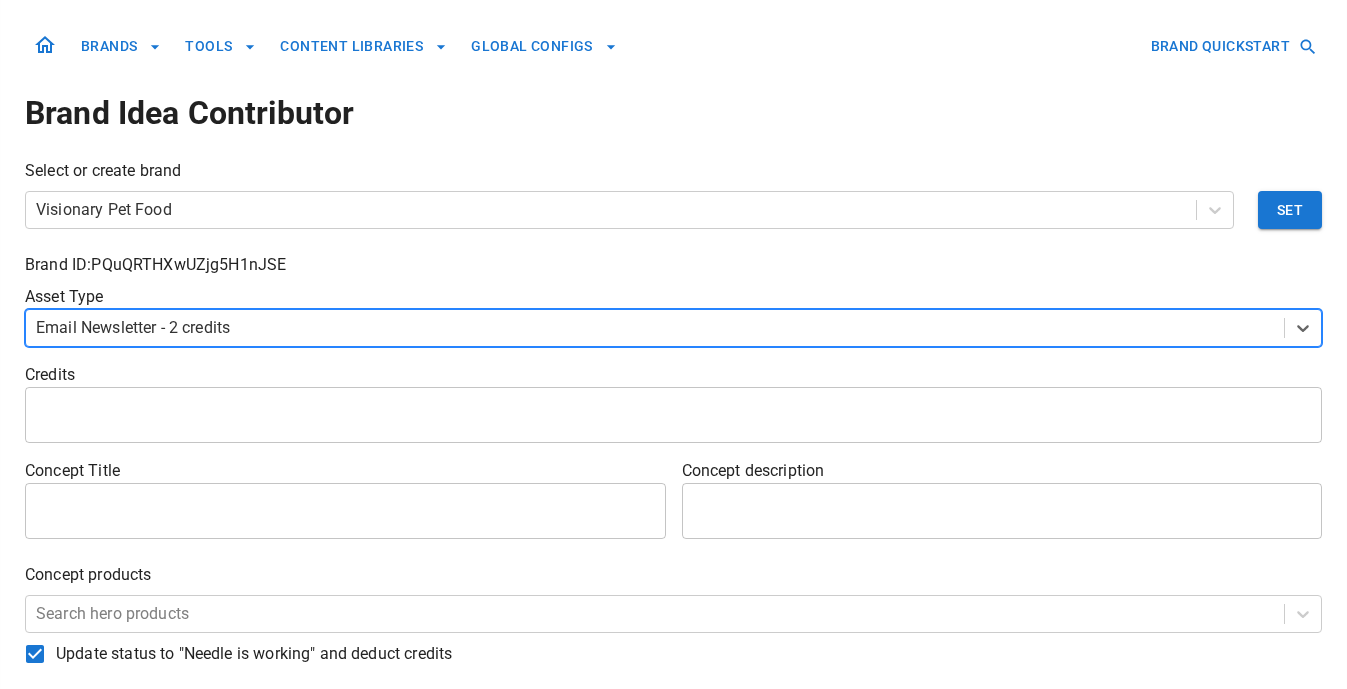 click at bounding box center (345, 511) 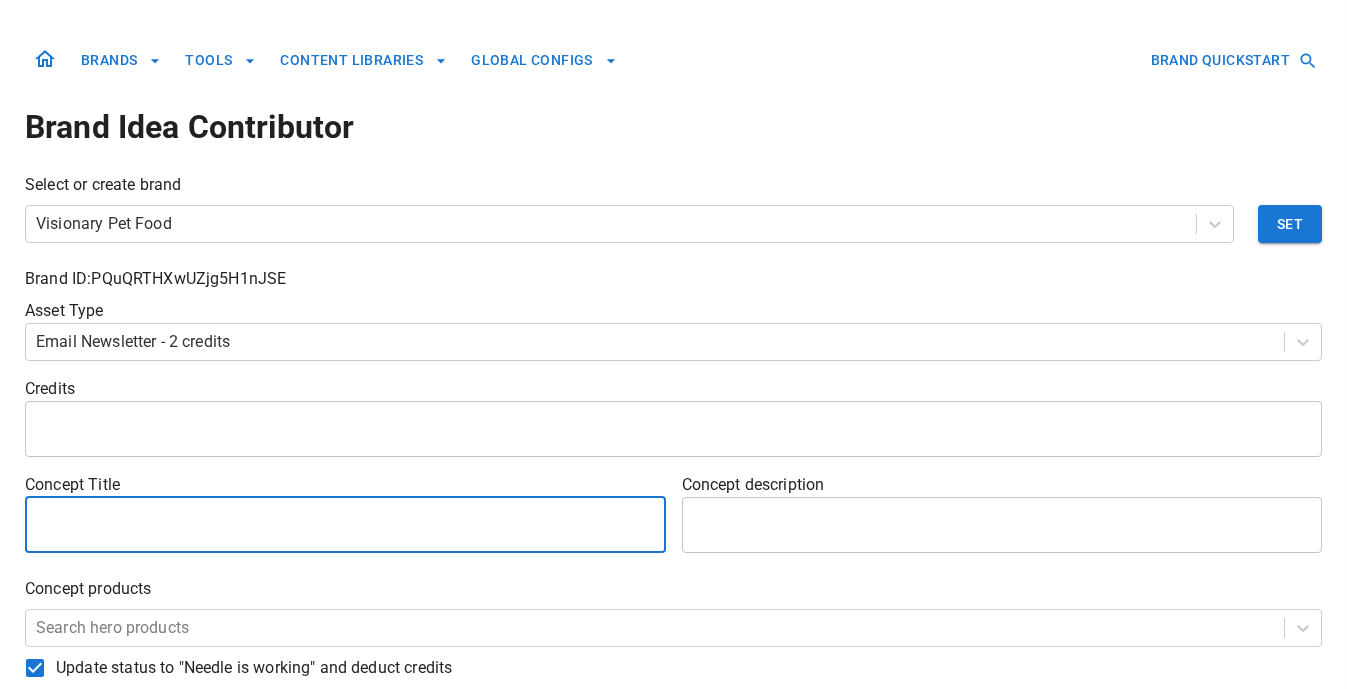 scroll, scrollTop: 56, scrollLeft: 0, axis: vertical 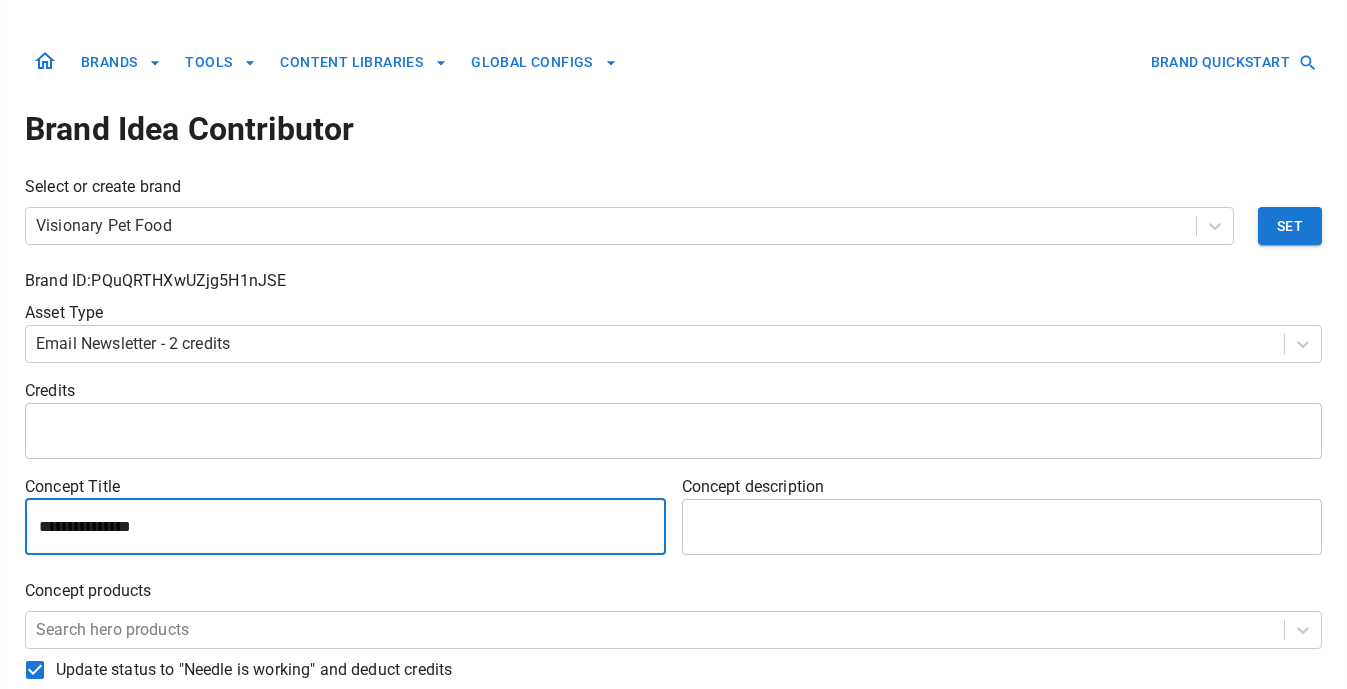 paste on "**********" 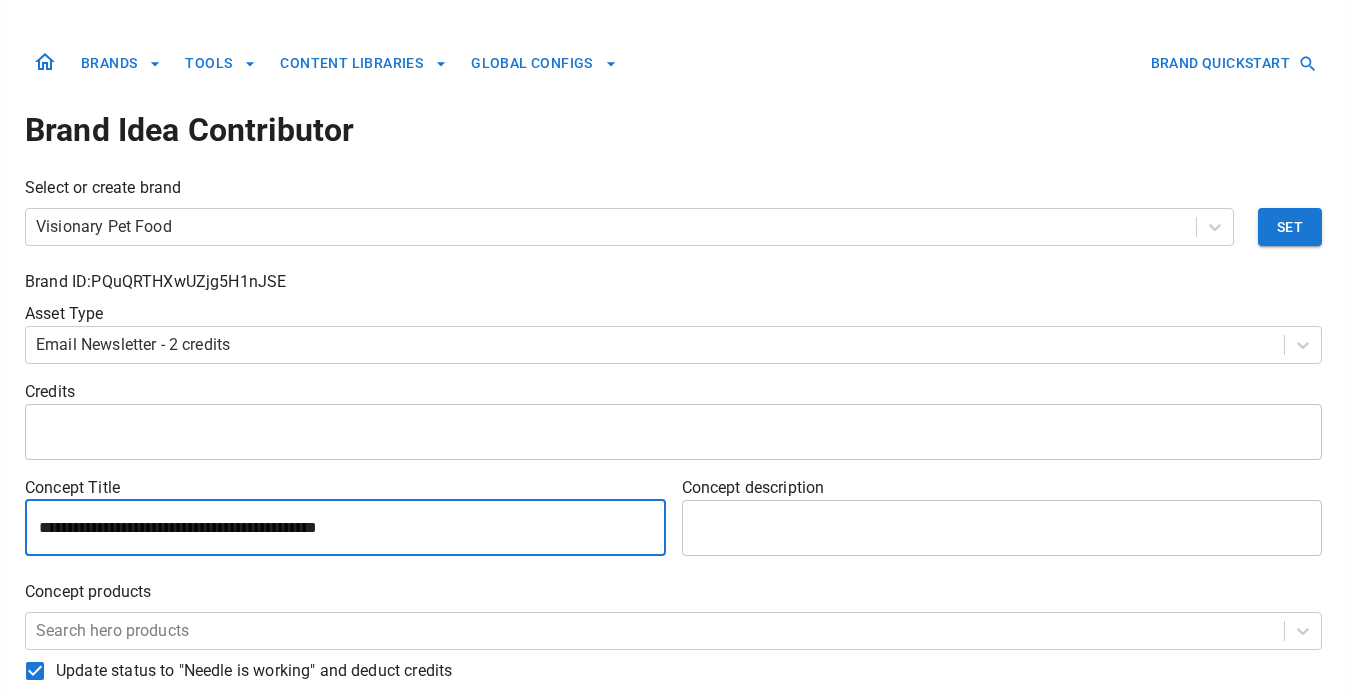 type on "**********" 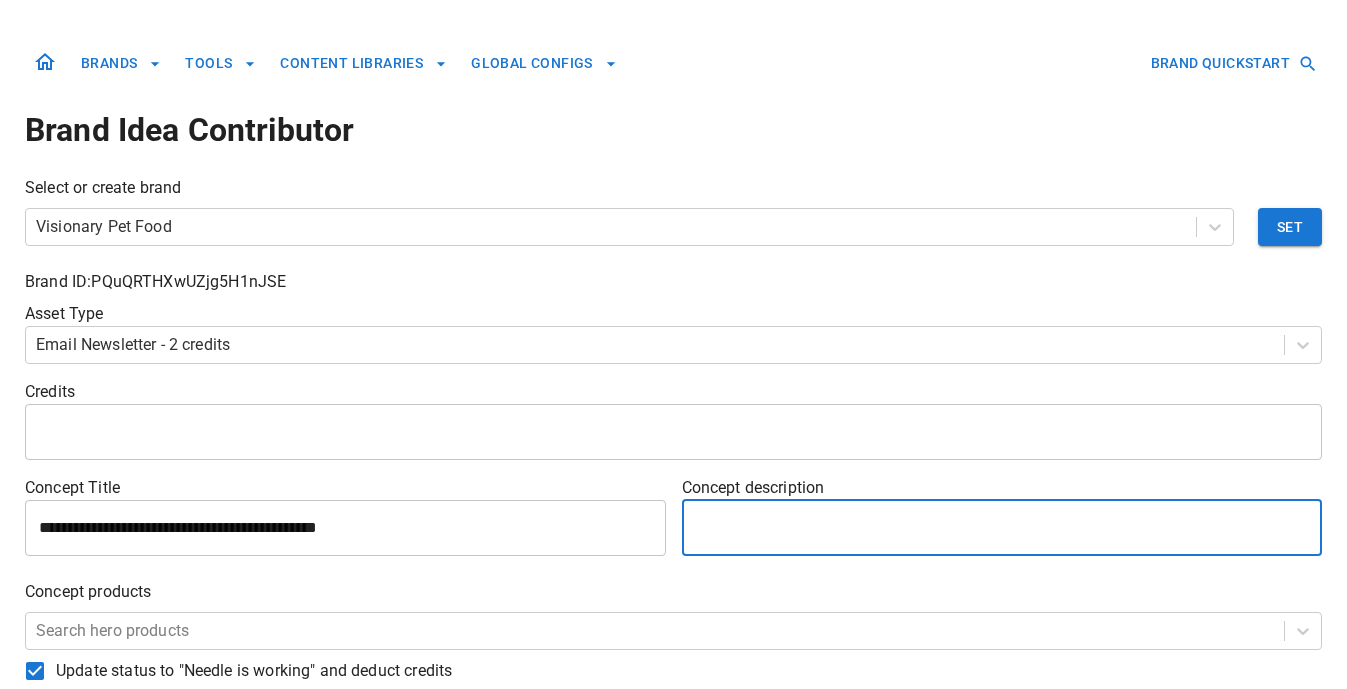 click at bounding box center (1002, 528) 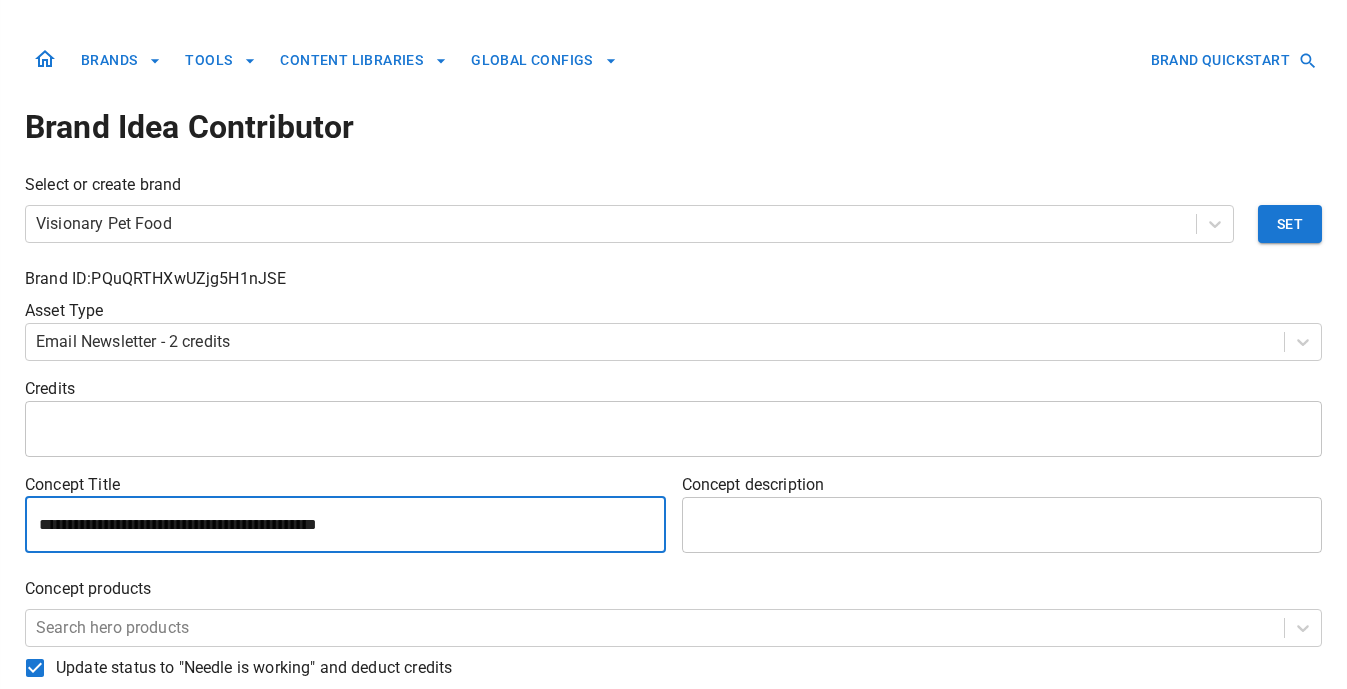 click on "**********" at bounding box center (345, 525) 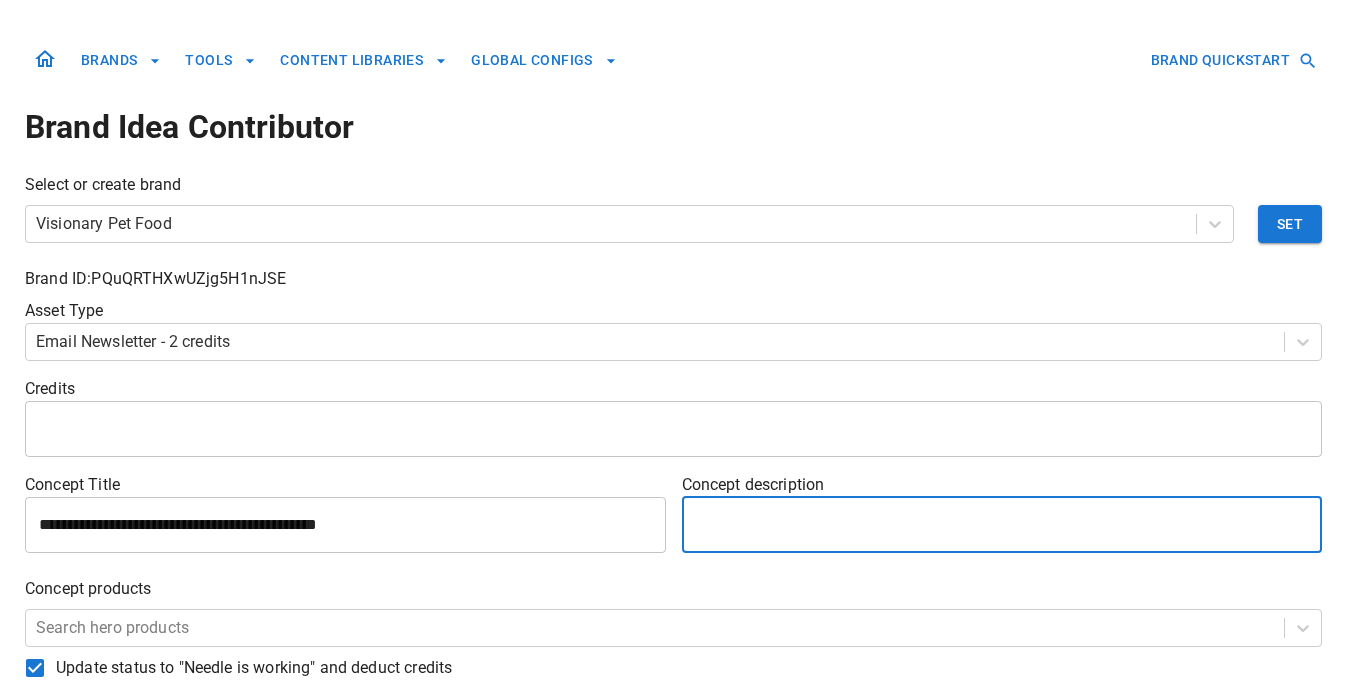 paste on "**********" 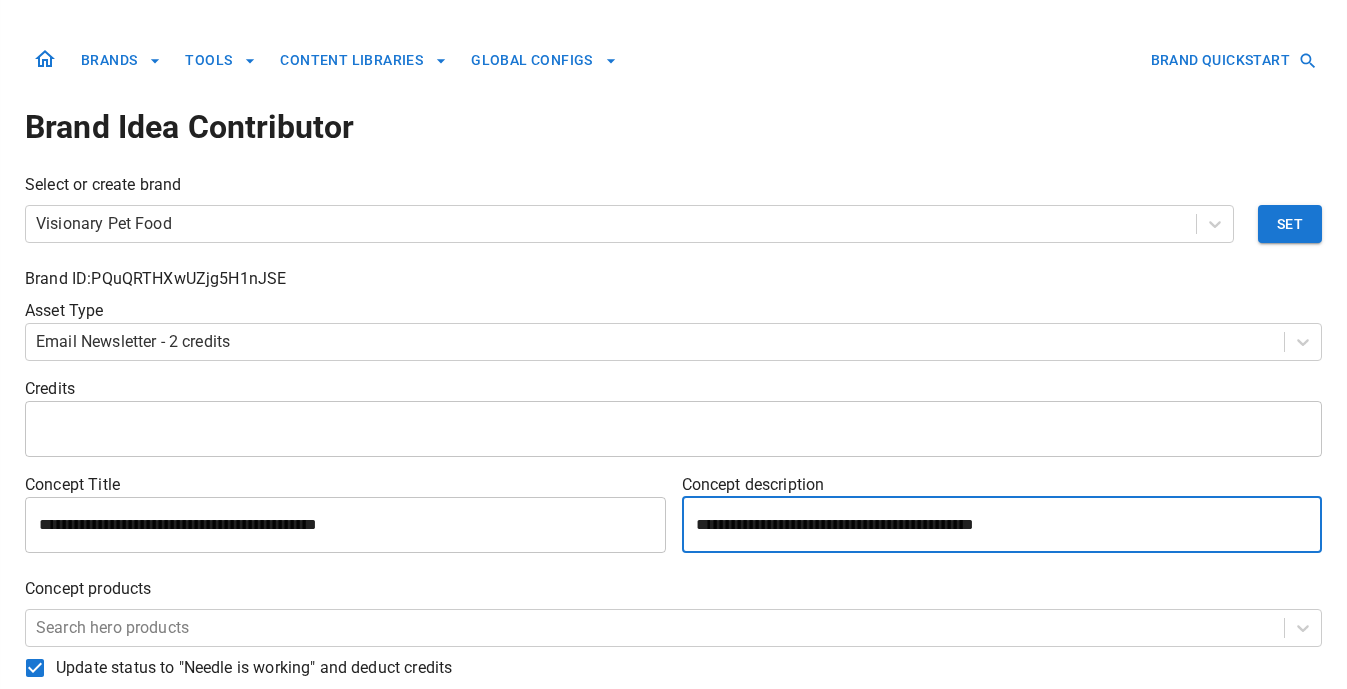 type on "**********" 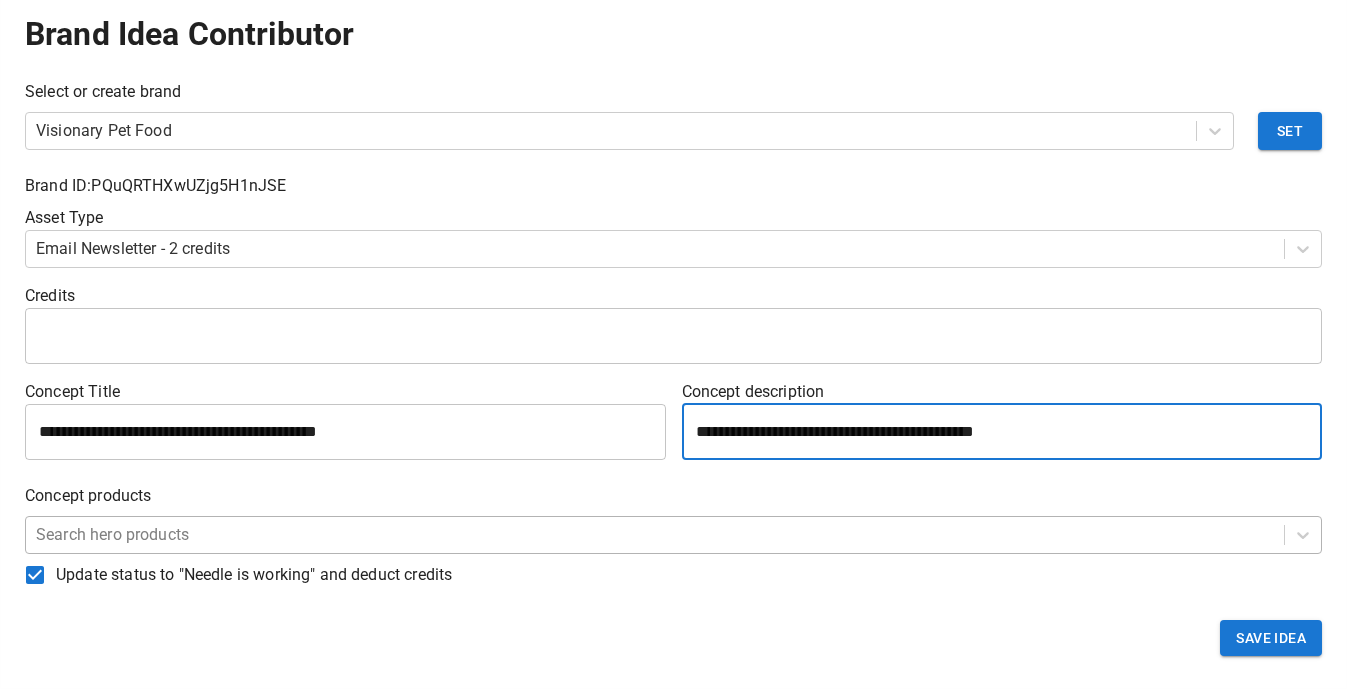 click on "Search hero products" at bounding box center [673, 535] 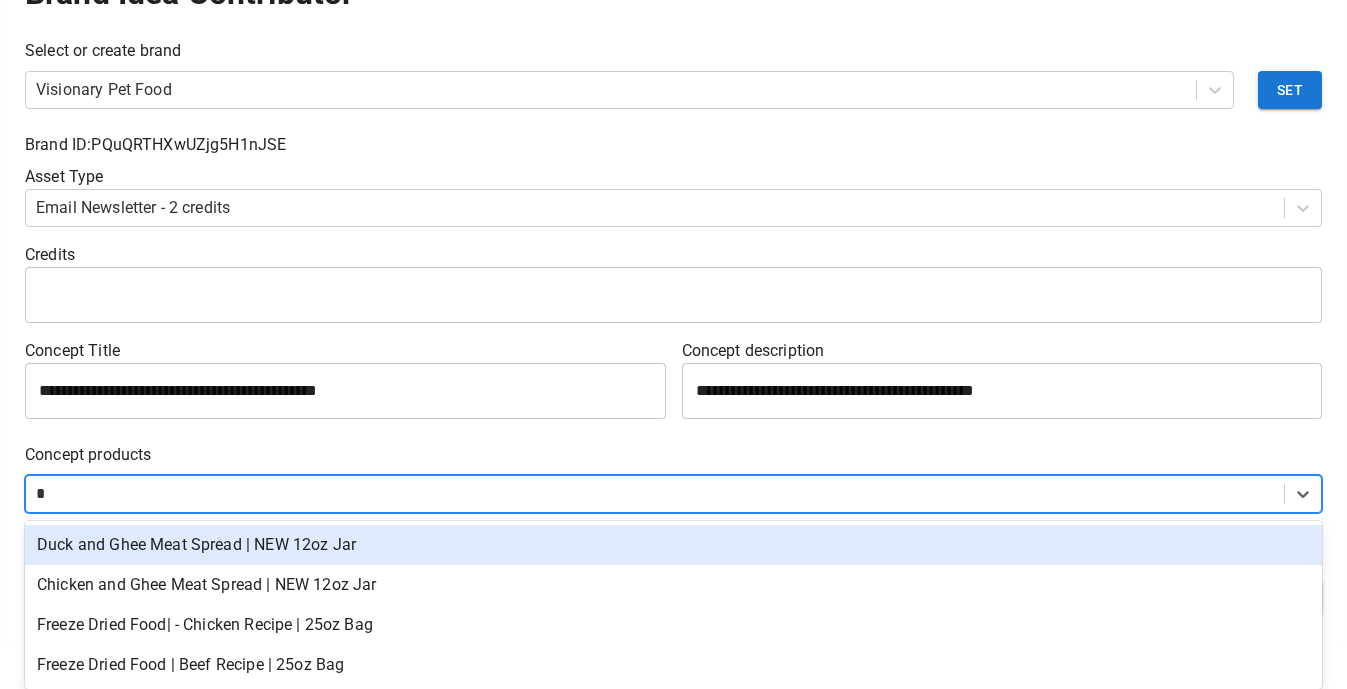 scroll, scrollTop: 151, scrollLeft: 0, axis: vertical 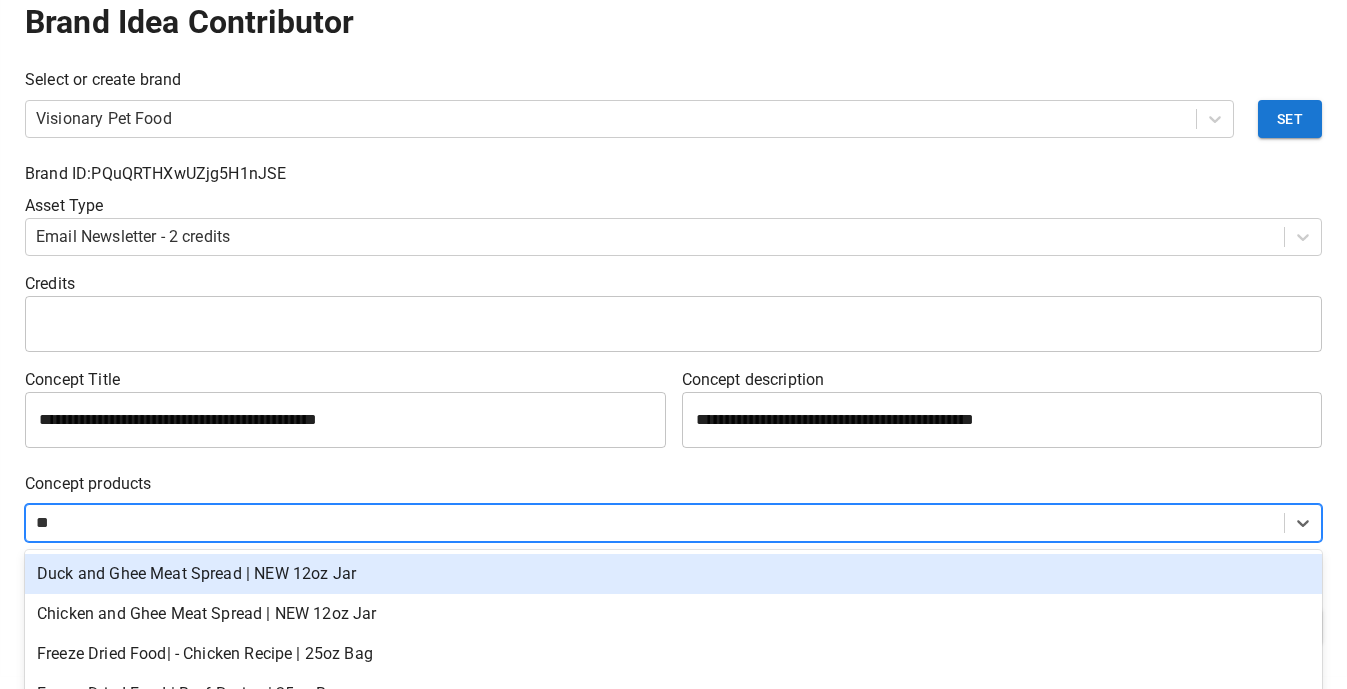 type on "***" 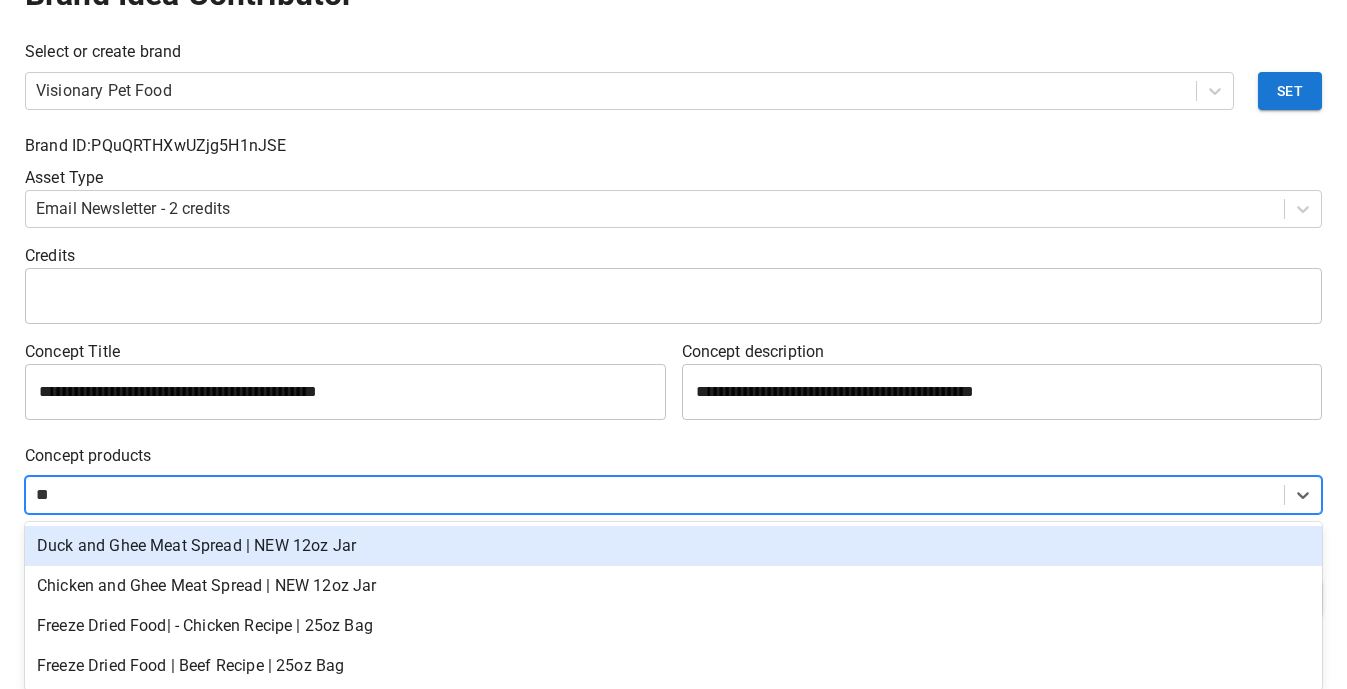 scroll, scrollTop: 151, scrollLeft: 0, axis: vertical 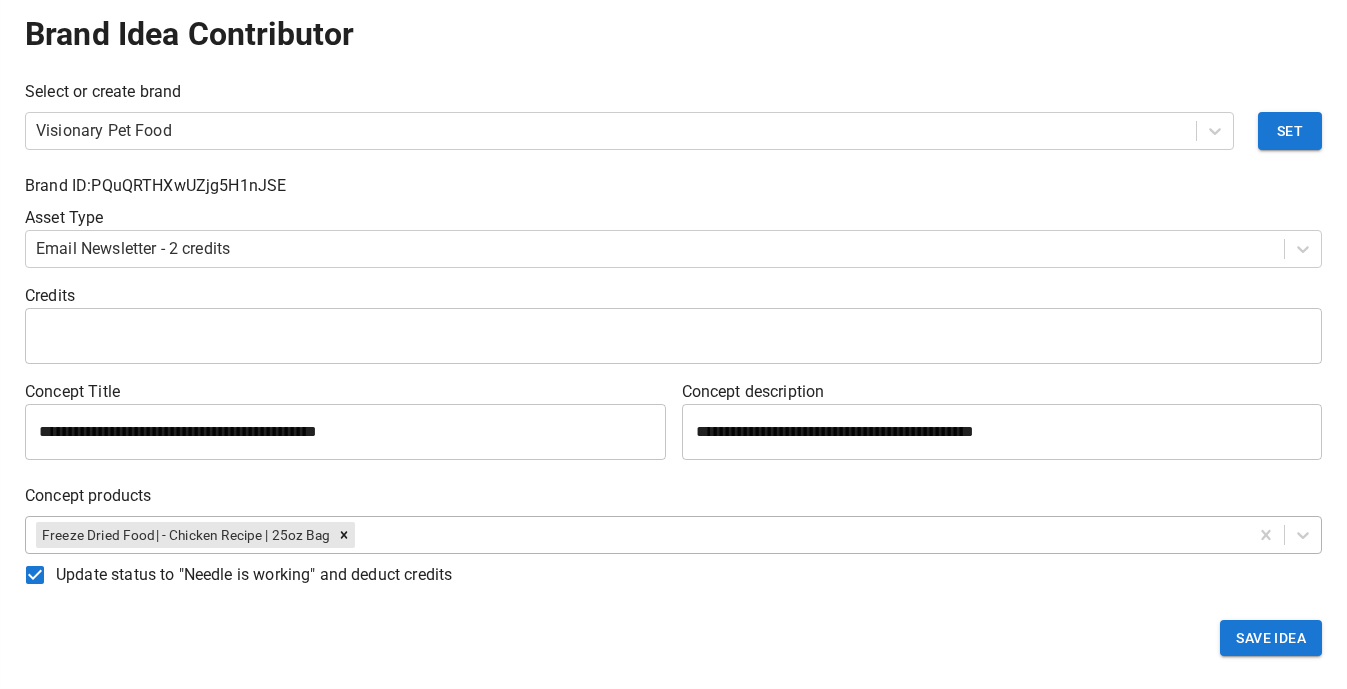 click on "Freeze Dried Food|  - Chicken Recipe | 25oz Bag" at bounding box center [673, 535] 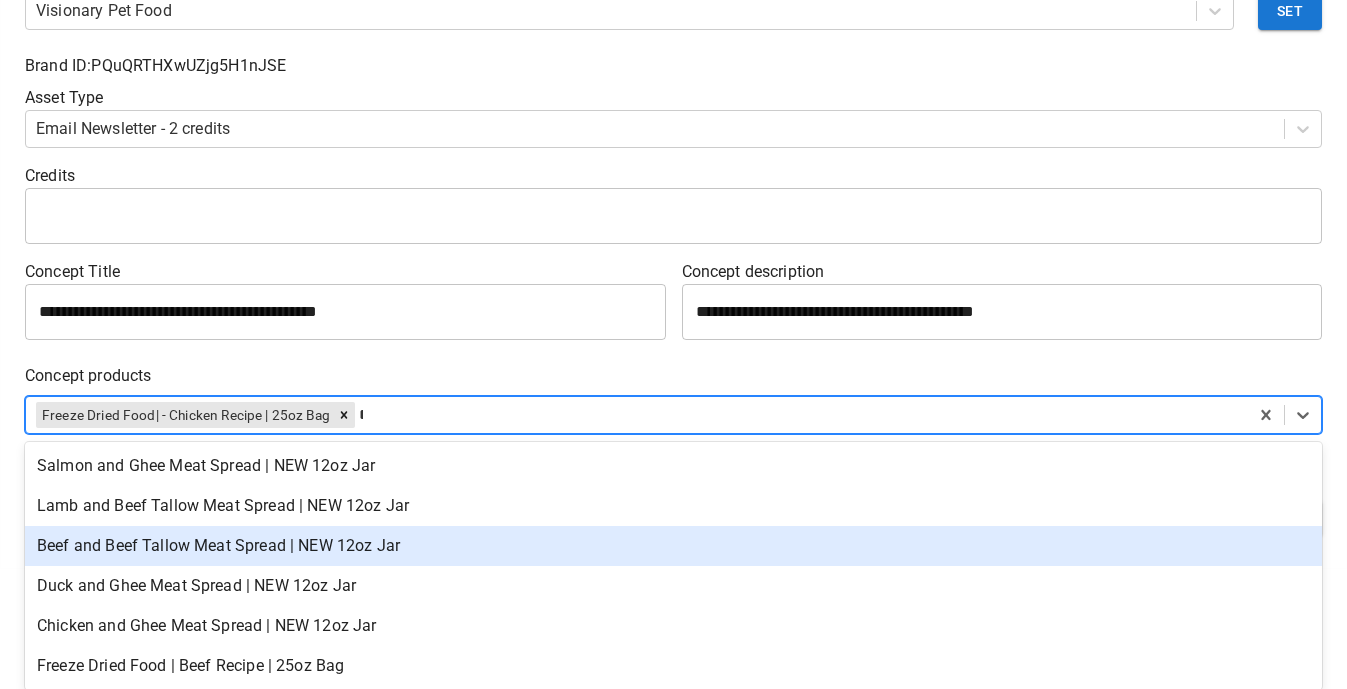 scroll, scrollTop: 151, scrollLeft: 0, axis: vertical 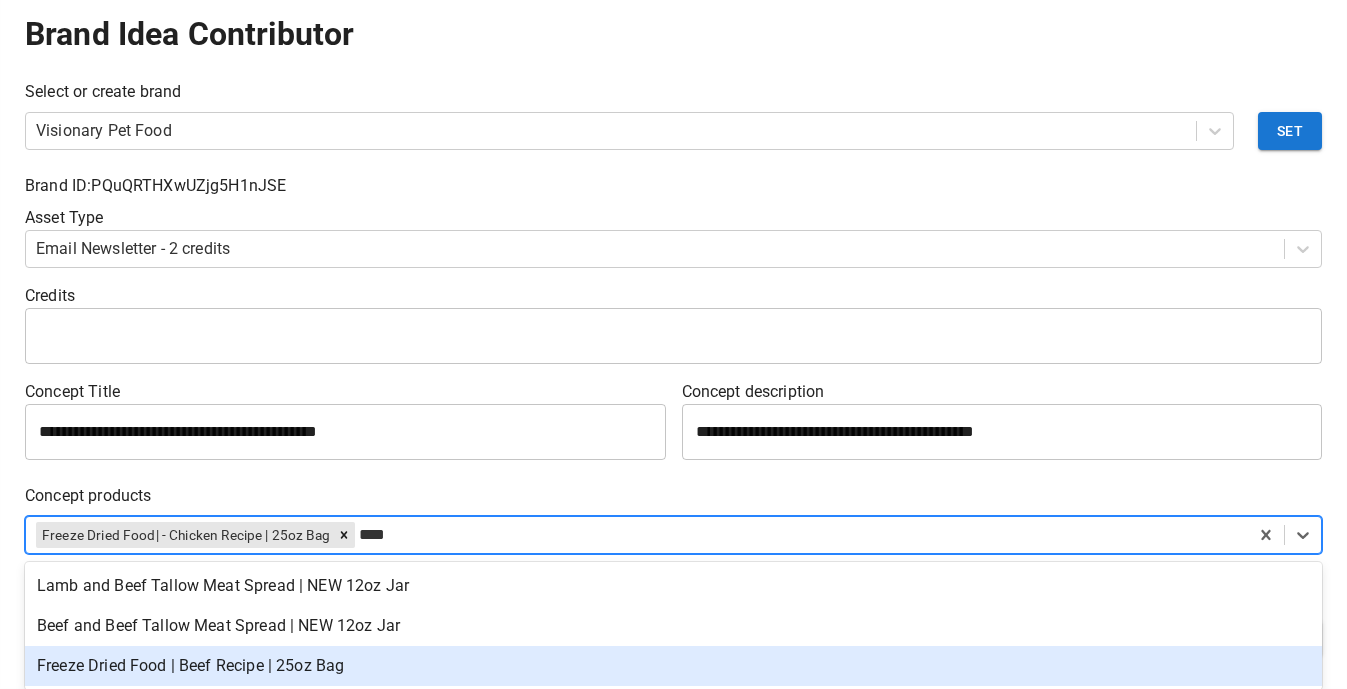 click on "Freeze Dried Food | Beef Recipe | 25oz Bag" at bounding box center [673, 666] 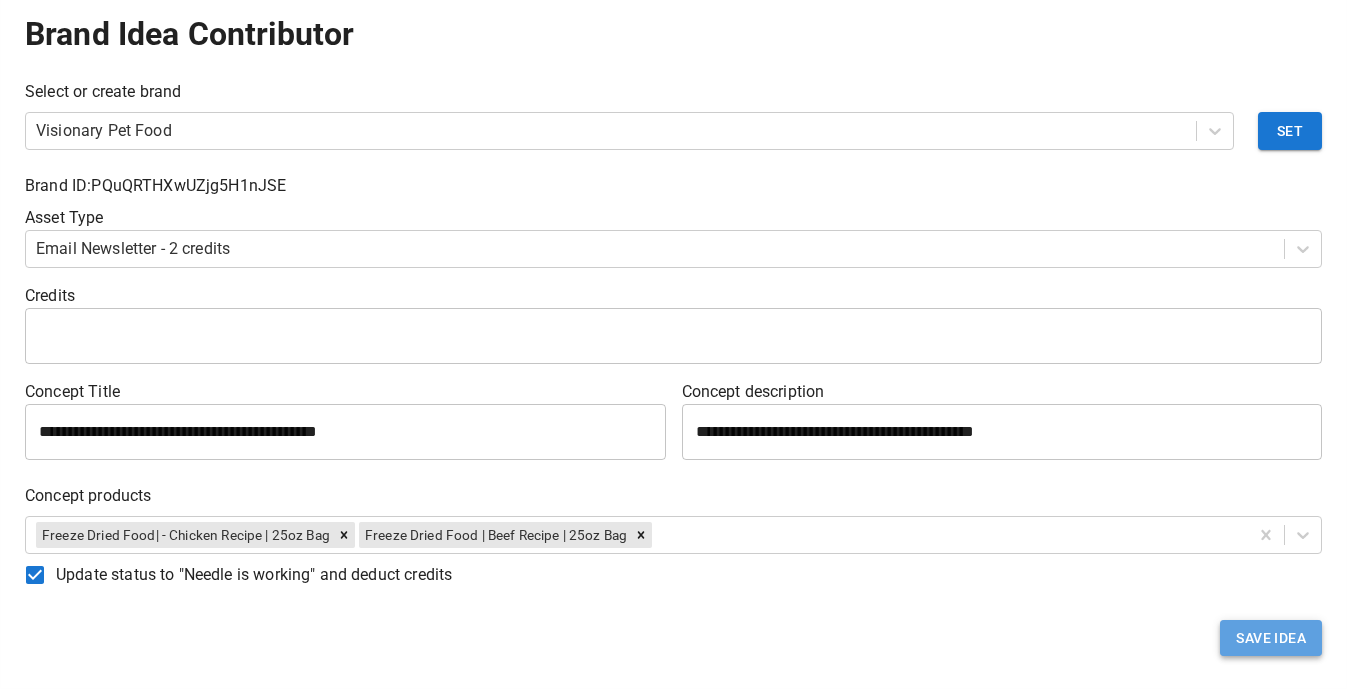 click on "SAVE IDEA" at bounding box center (1271, 638) 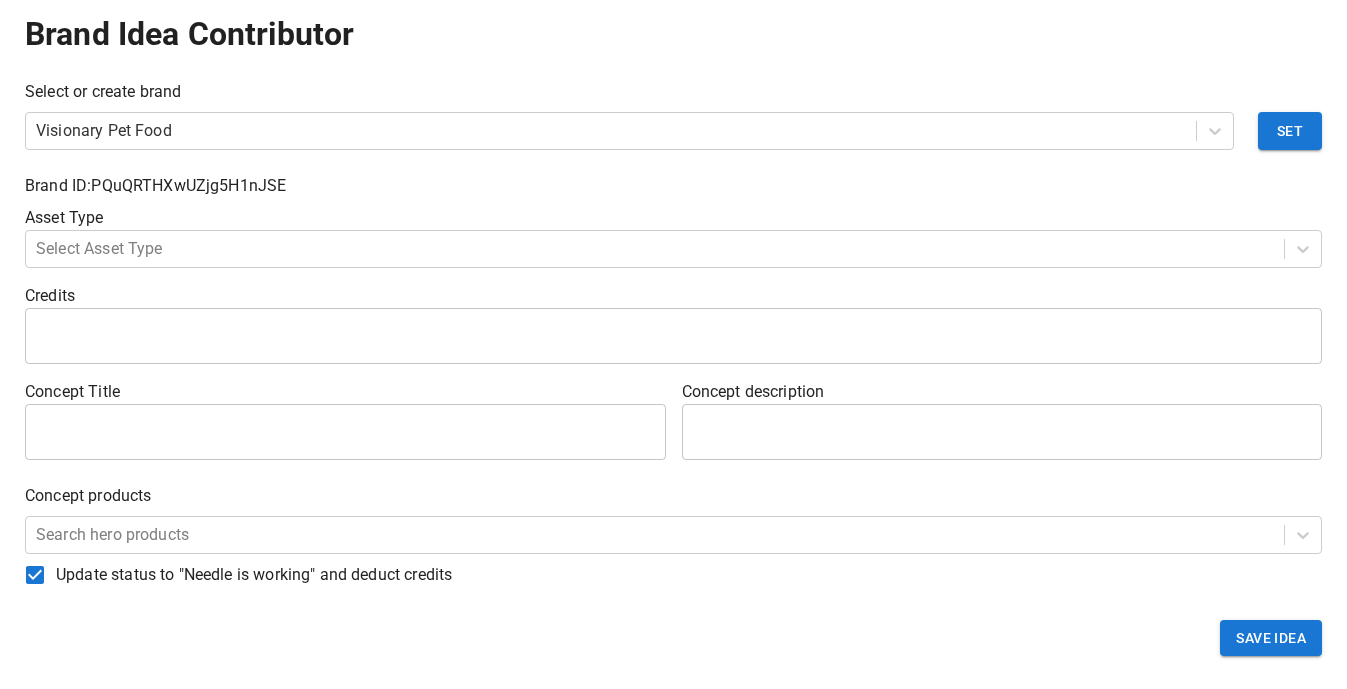 scroll, scrollTop: 0, scrollLeft: 0, axis: both 